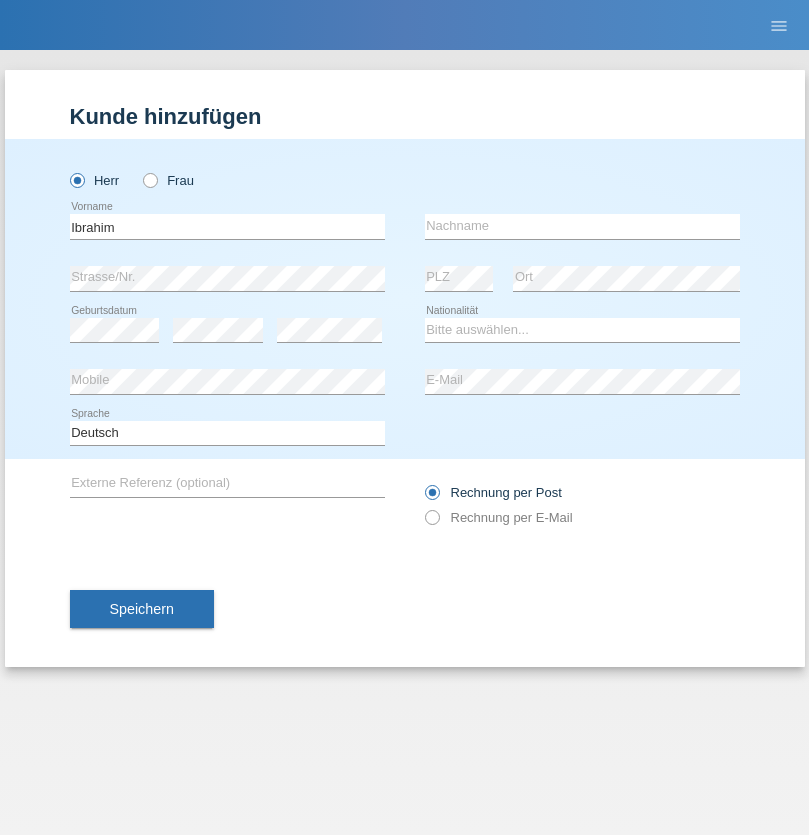 scroll, scrollTop: 0, scrollLeft: 0, axis: both 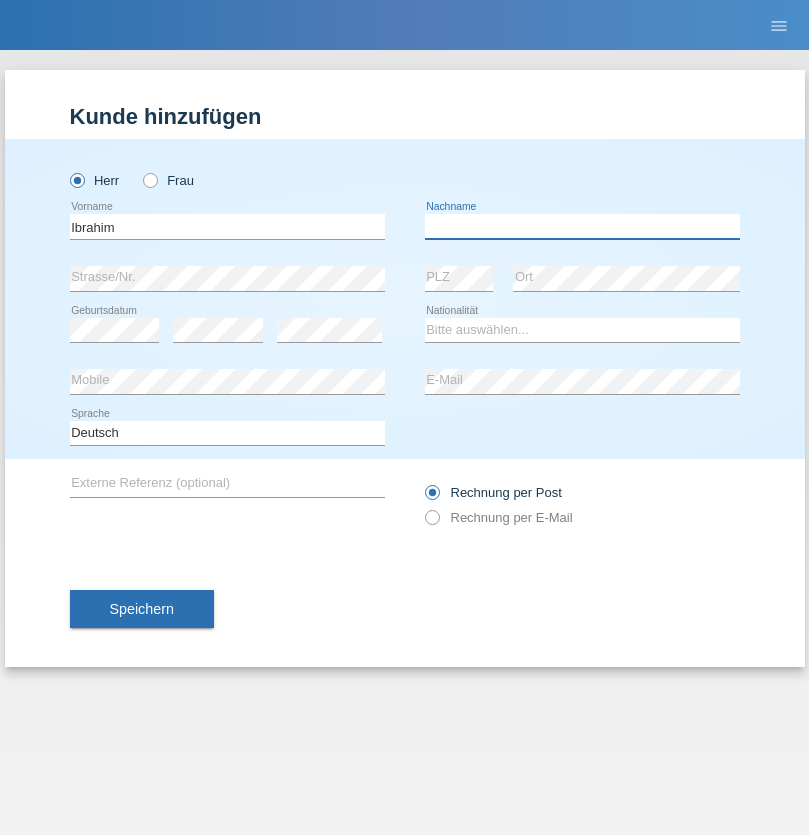 click at bounding box center [582, 226] 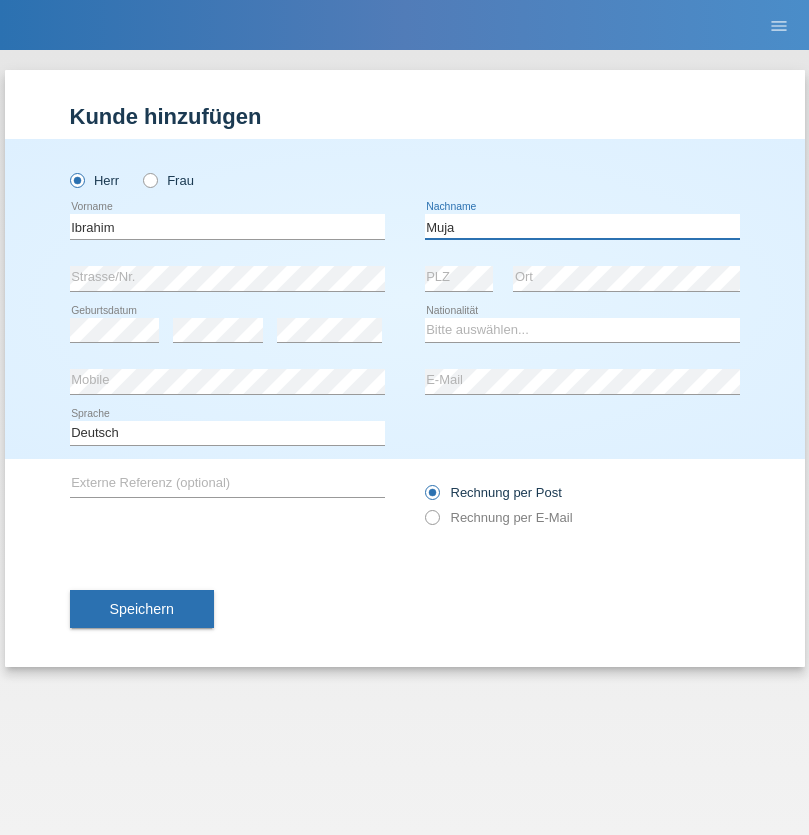 type on "Muja" 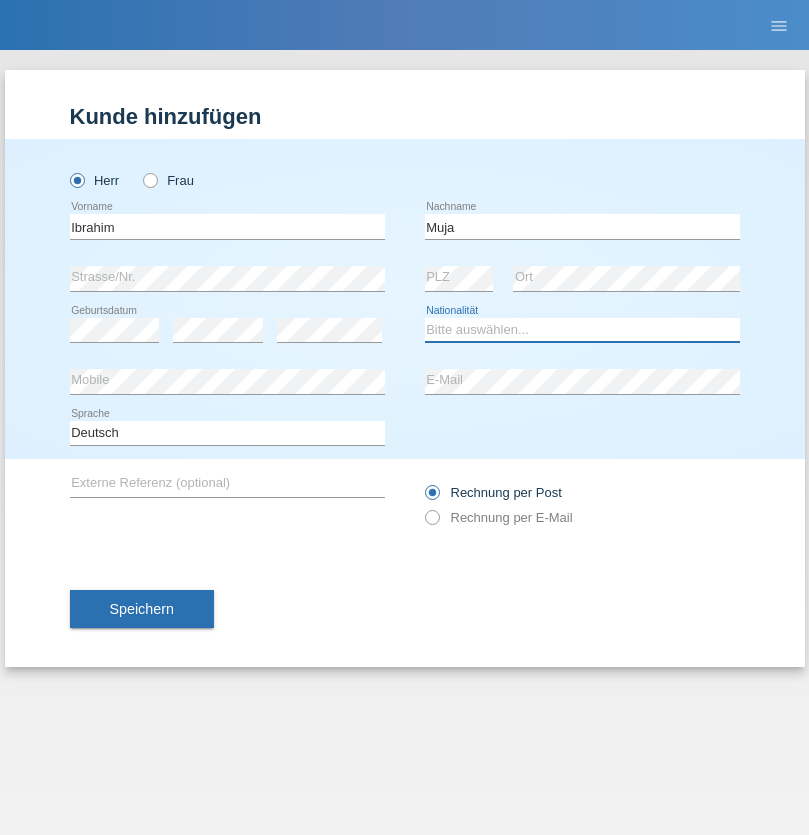 select on "XK" 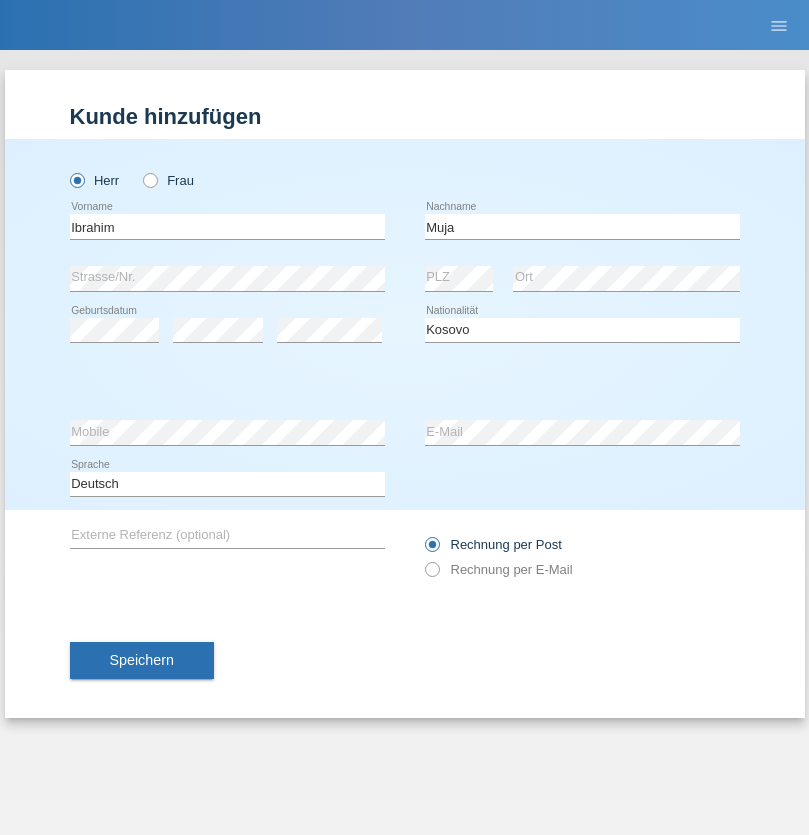 select on "C" 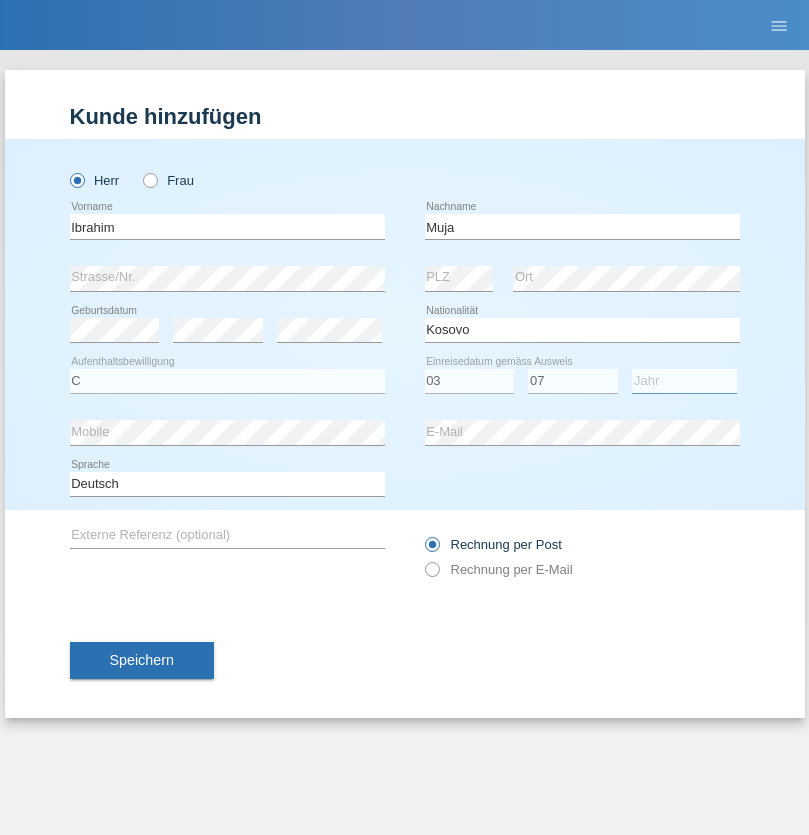 select on "2021" 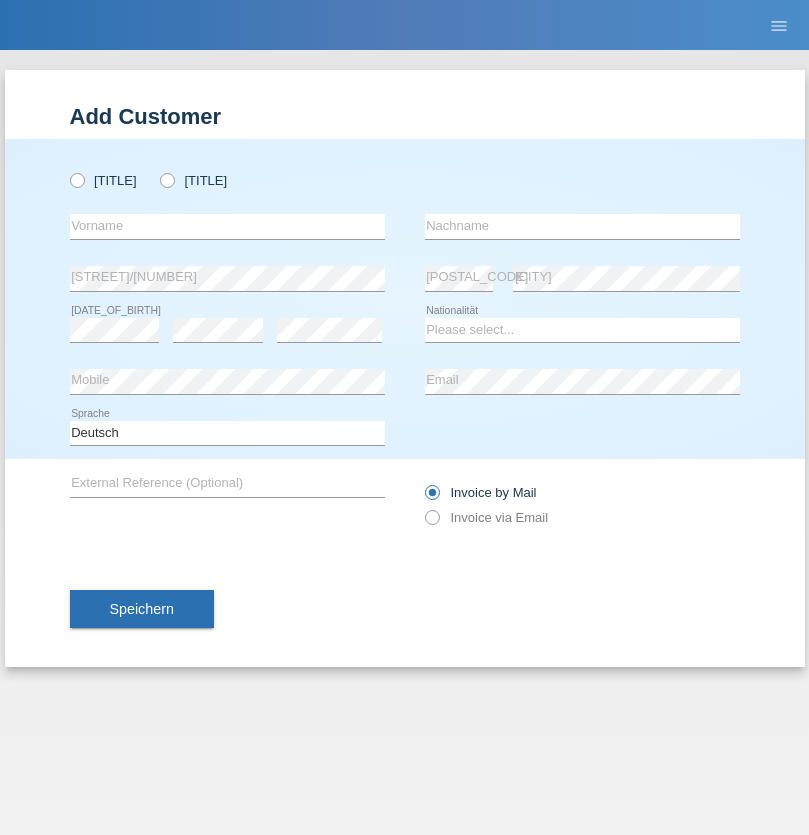 scroll, scrollTop: 0, scrollLeft: 0, axis: both 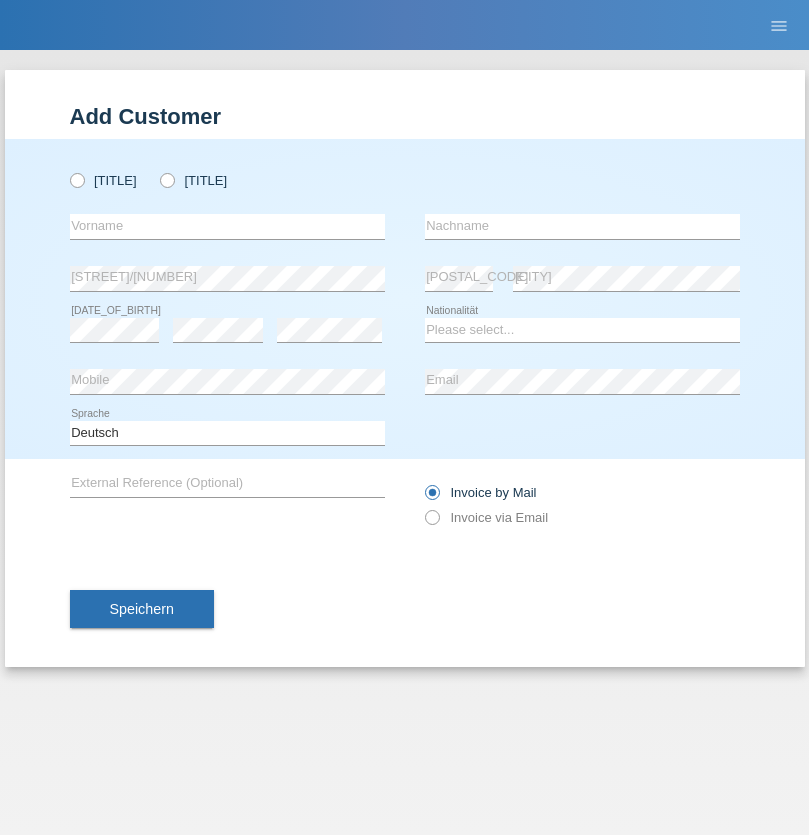 radio on "true" 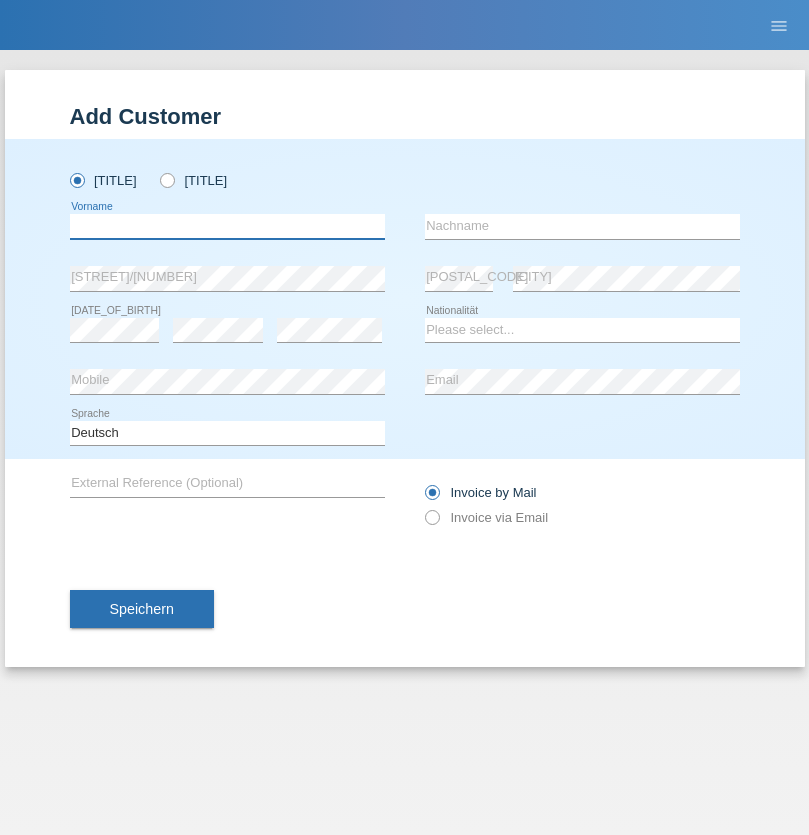 click at bounding box center [227, 226] 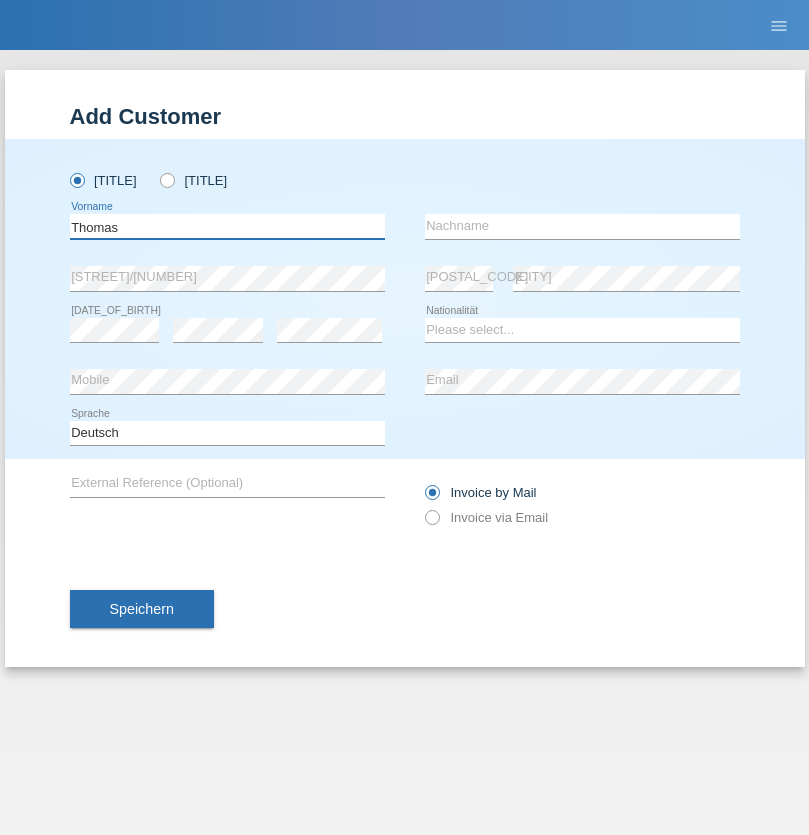 type on "Thomas" 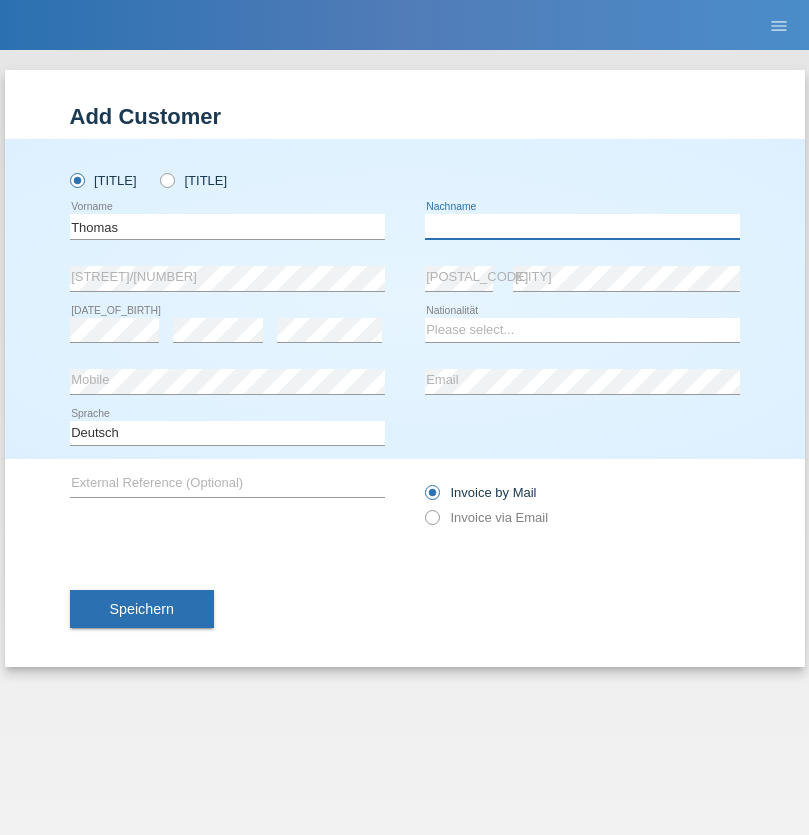 click at bounding box center [582, 226] 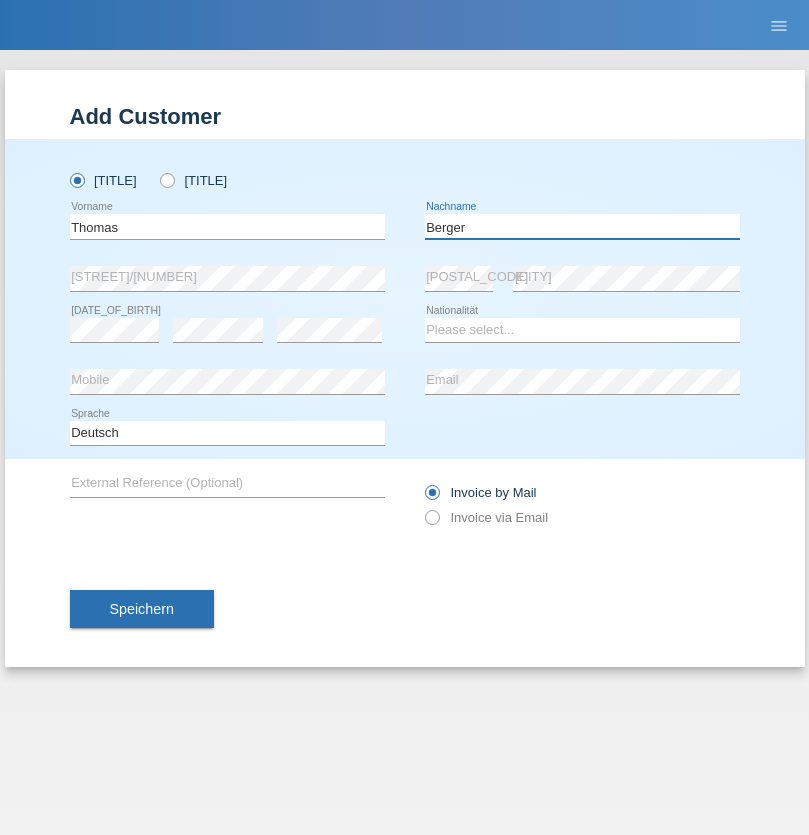 type on "Berger" 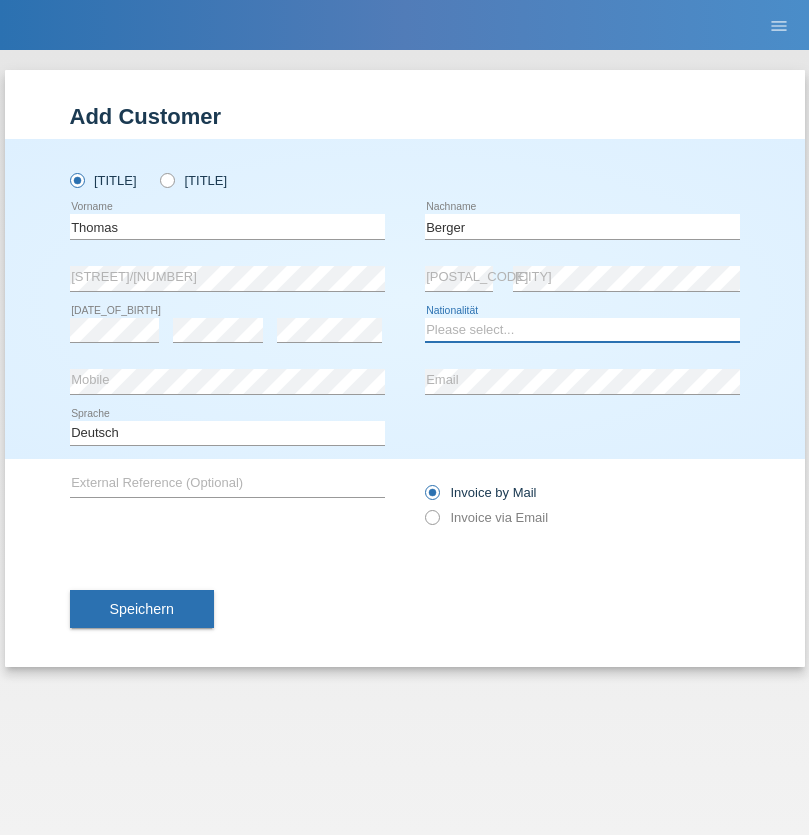 select on "CH" 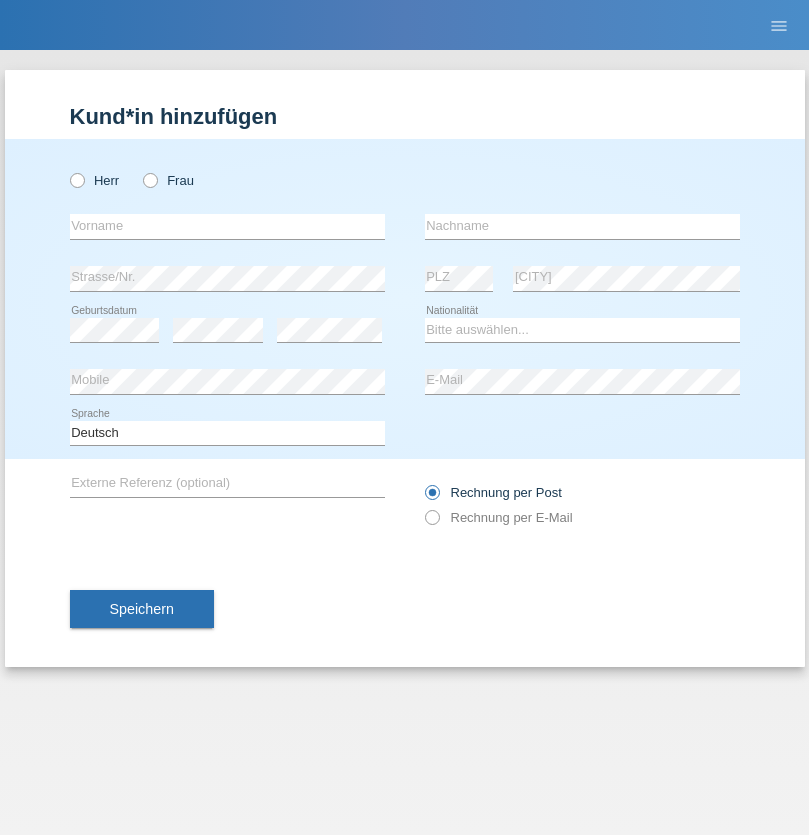 scroll, scrollTop: 0, scrollLeft: 0, axis: both 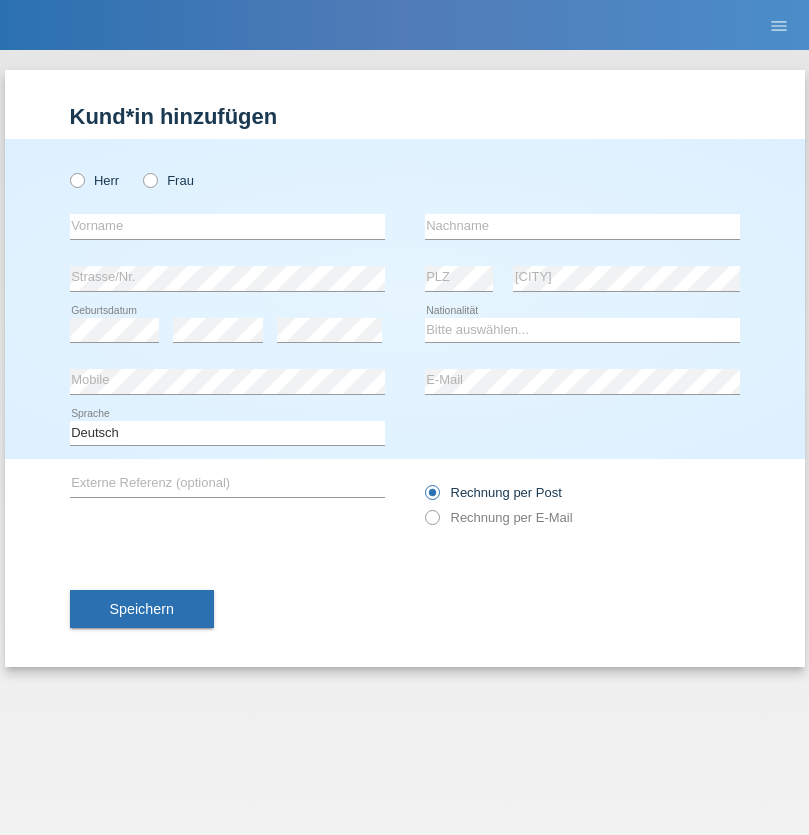 radio on "true" 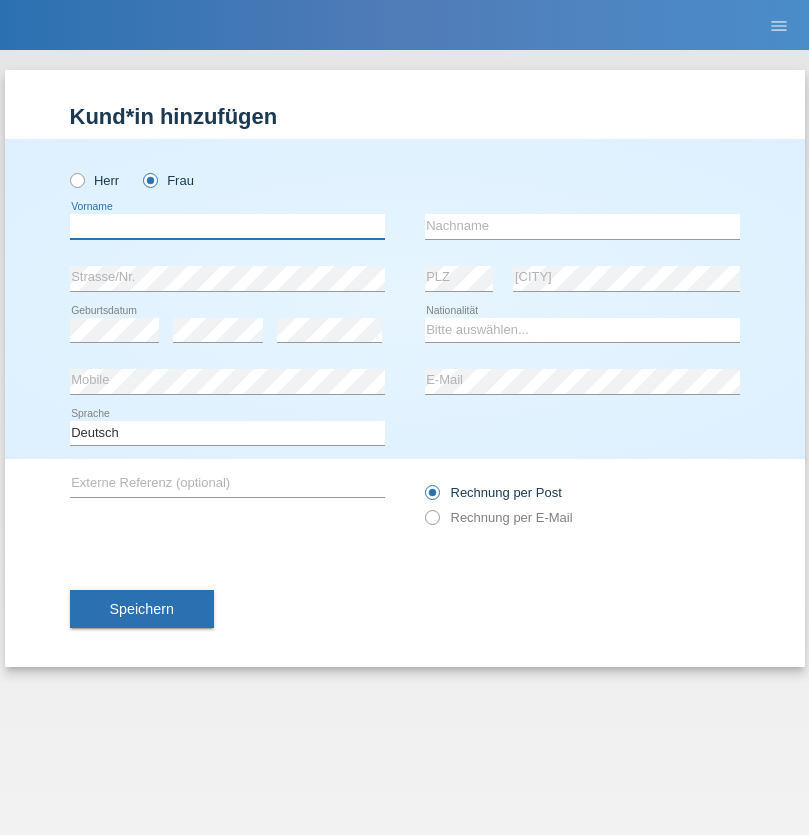 click at bounding box center [227, 226] 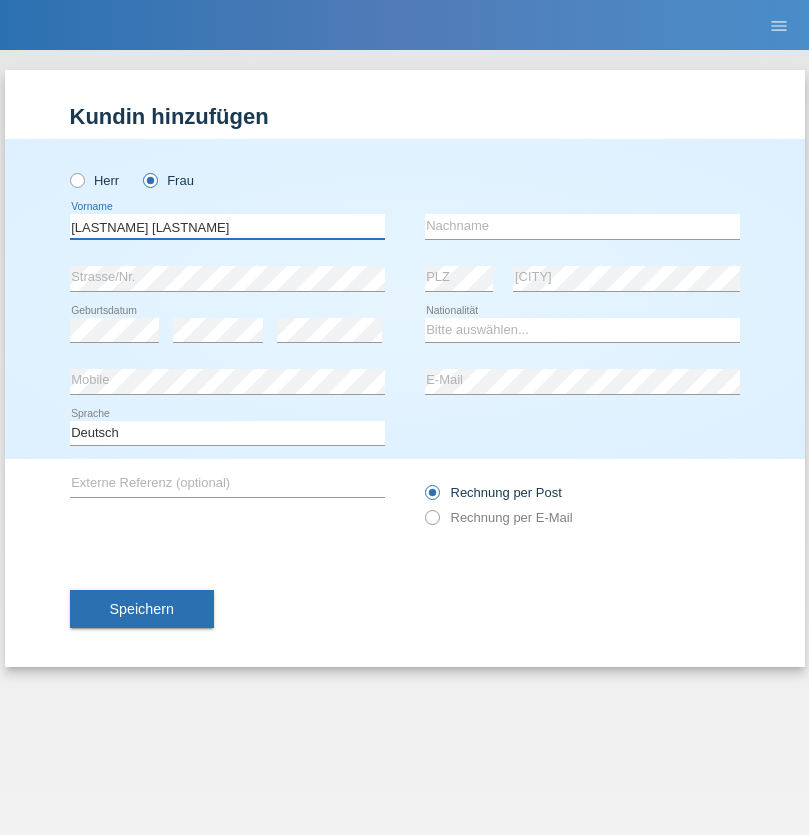 type on "[LASTNAME] [LASTNAME]" 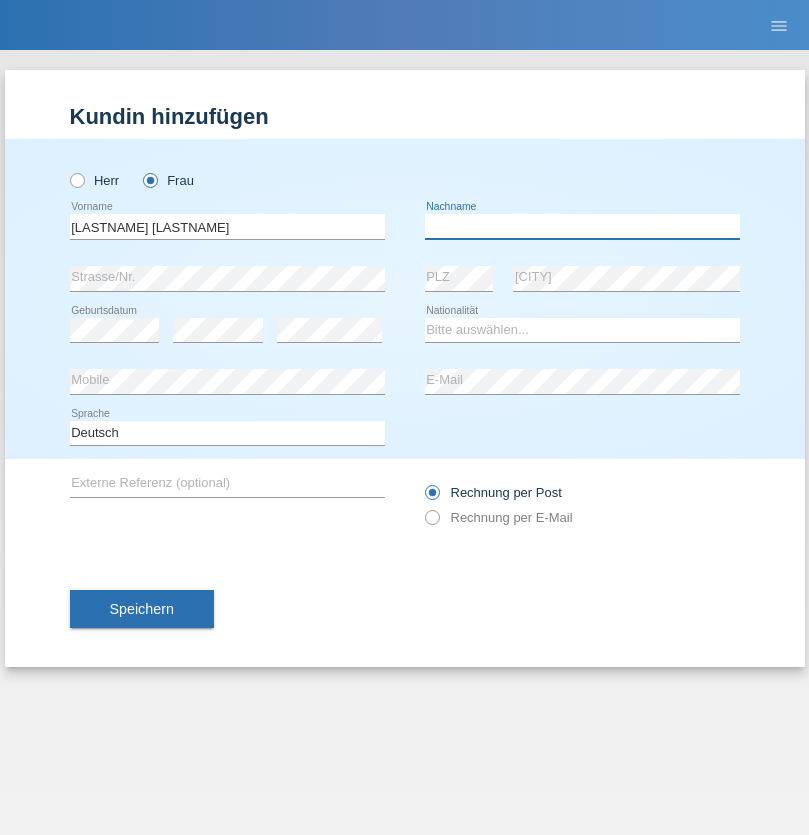 click at bounding box center [582, 226] 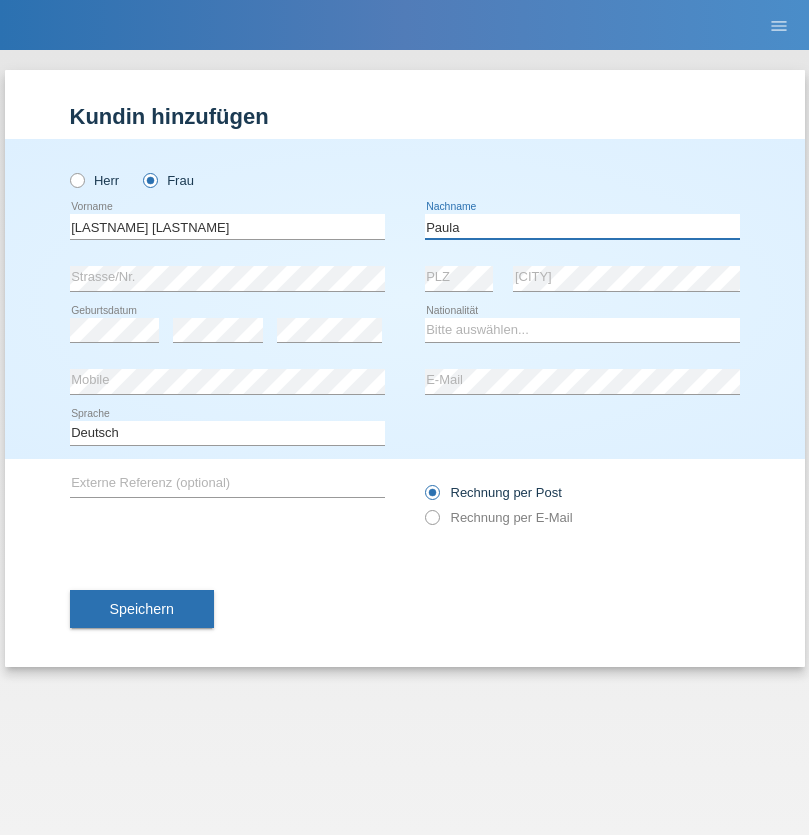 type on "Paula" 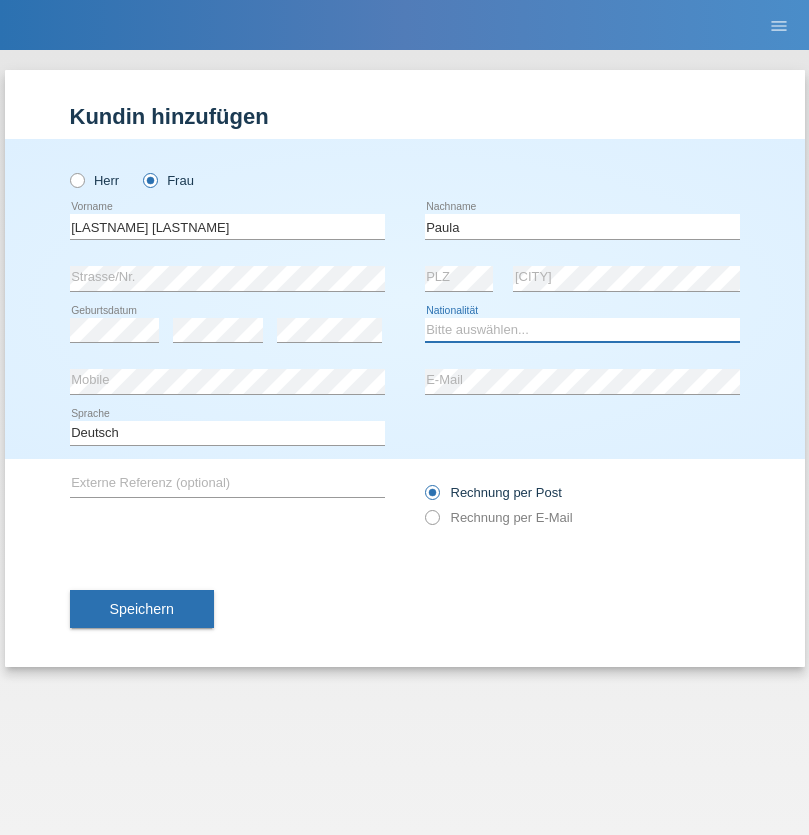 select on "PT" 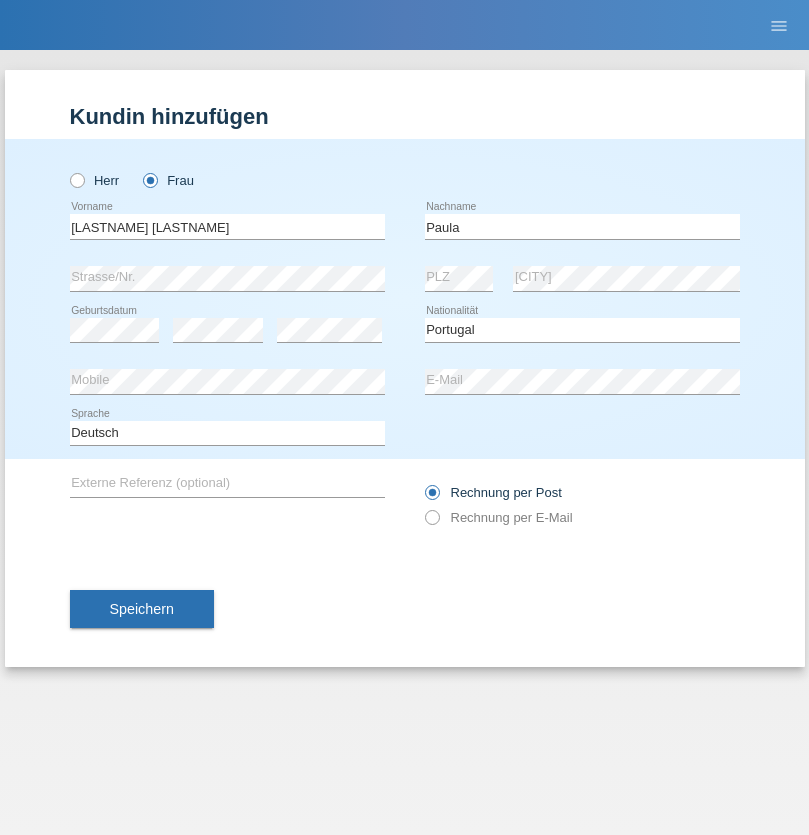 select on "C" 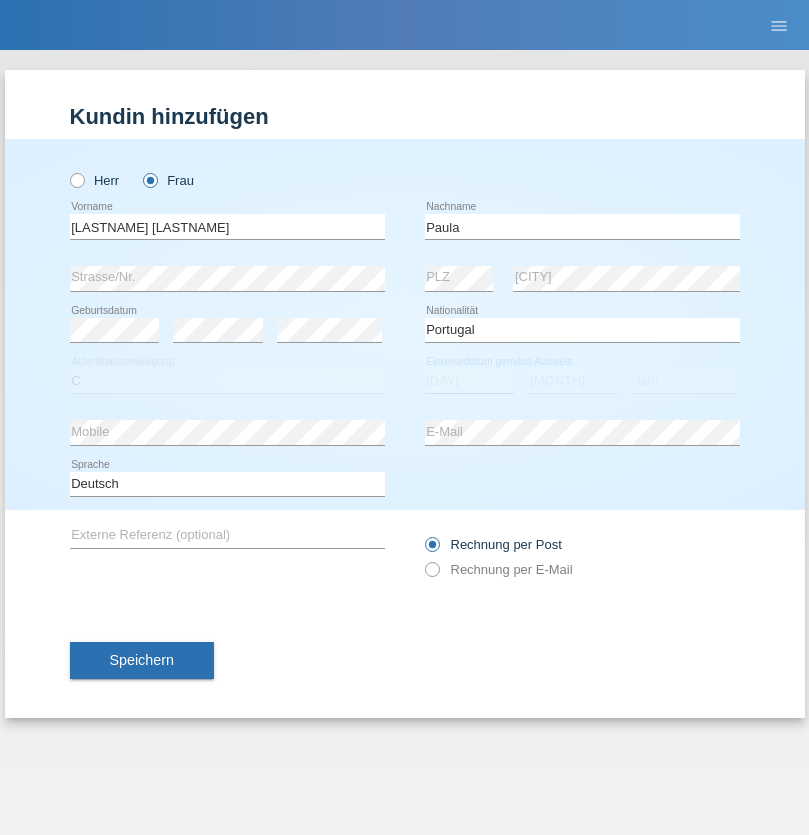 select on "28" 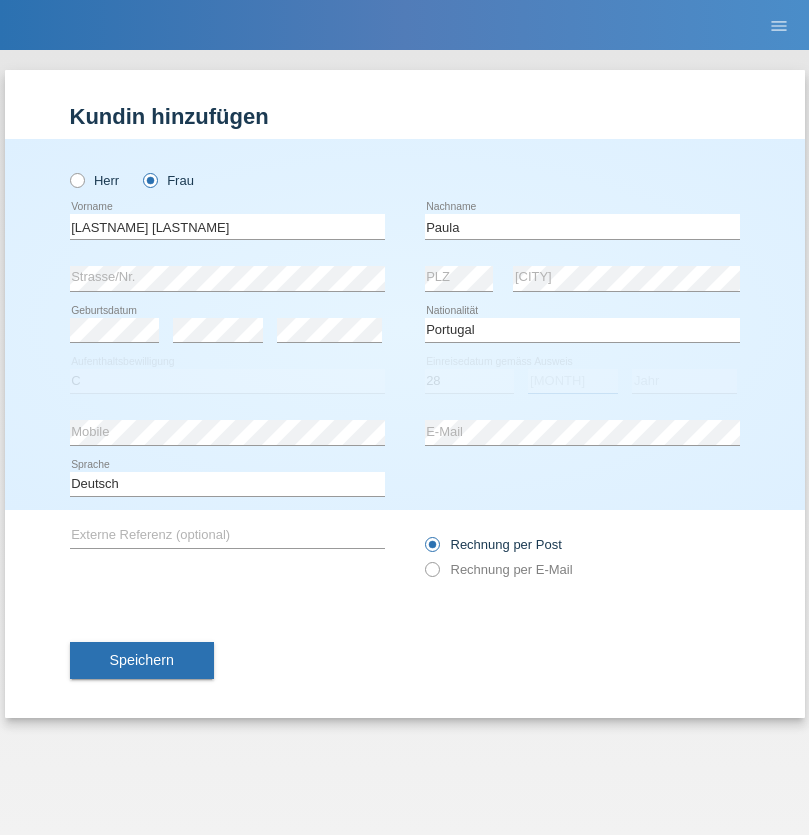 select on "03" 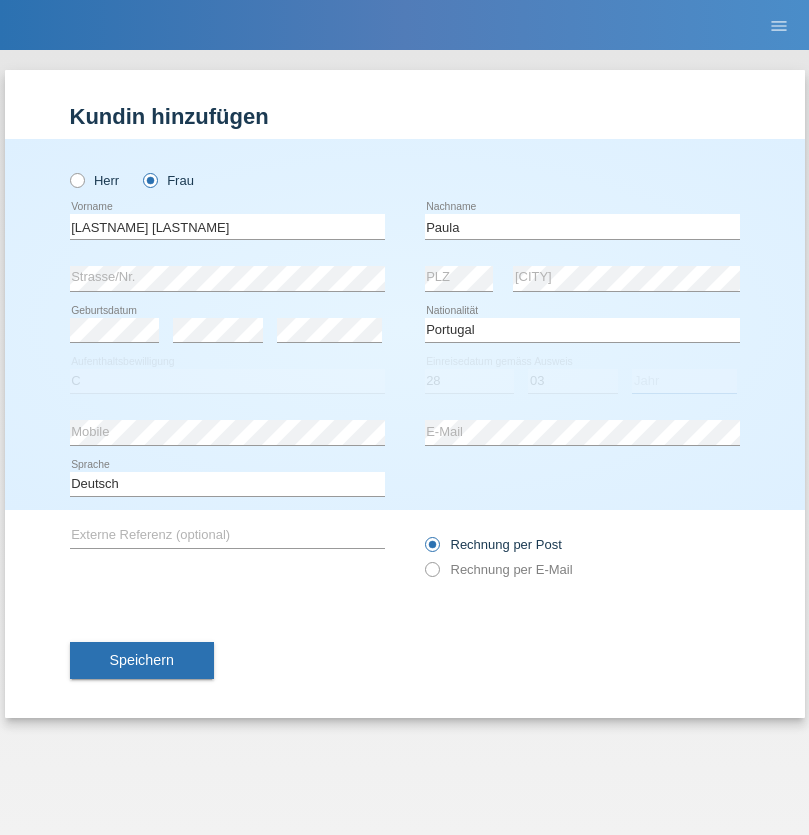 select on "2005" 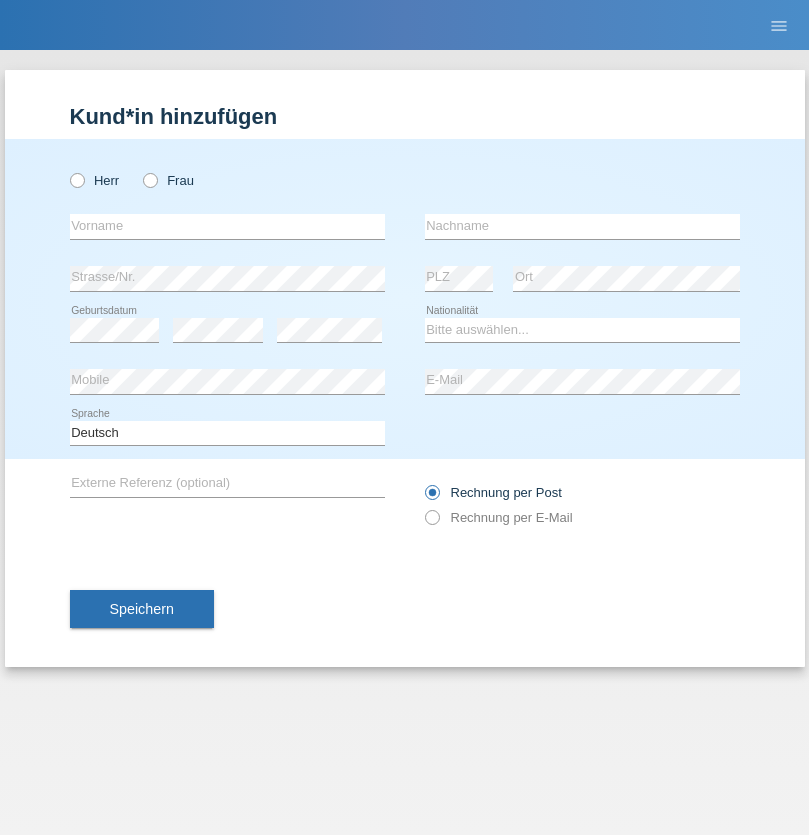 scroll, scrollTop: 0, scrollLeft: 0, axis: both 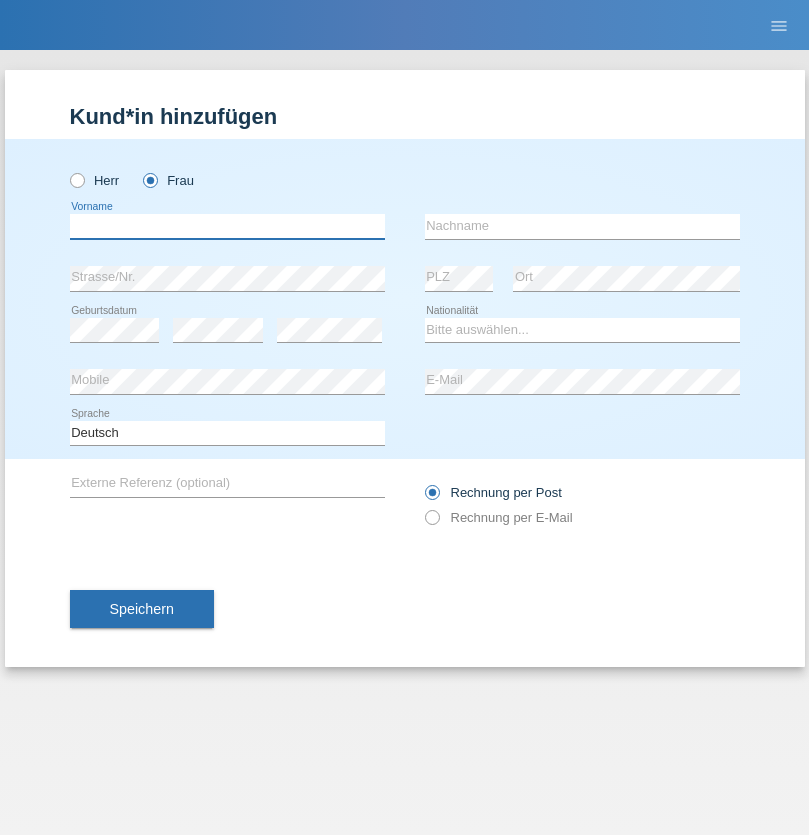 click at bounding box center [227, 226] 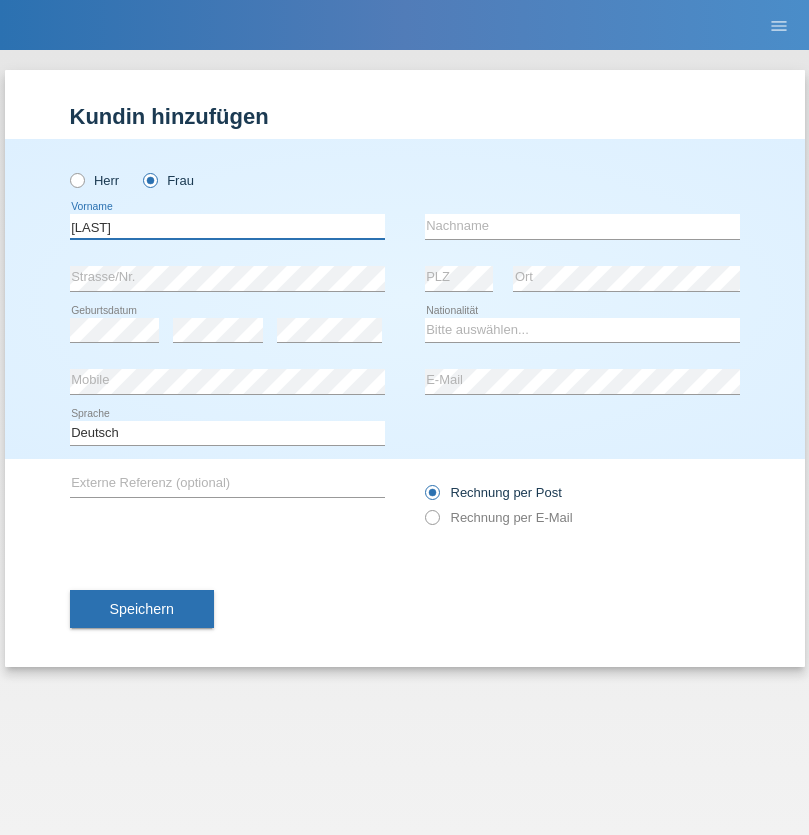 type on "[LAST]" 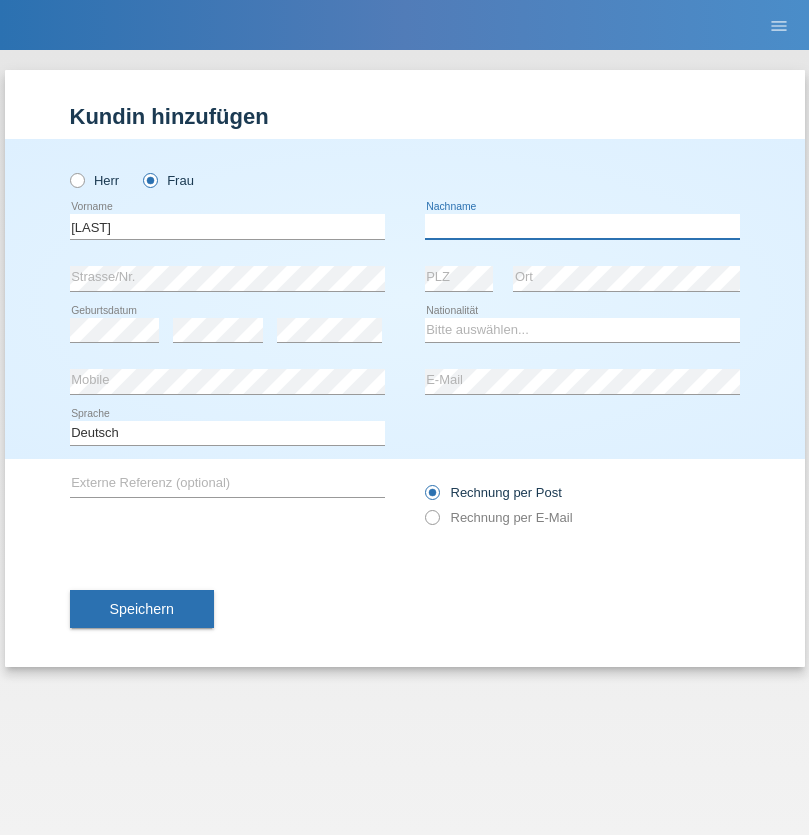 click at bounding box center [582, 226] 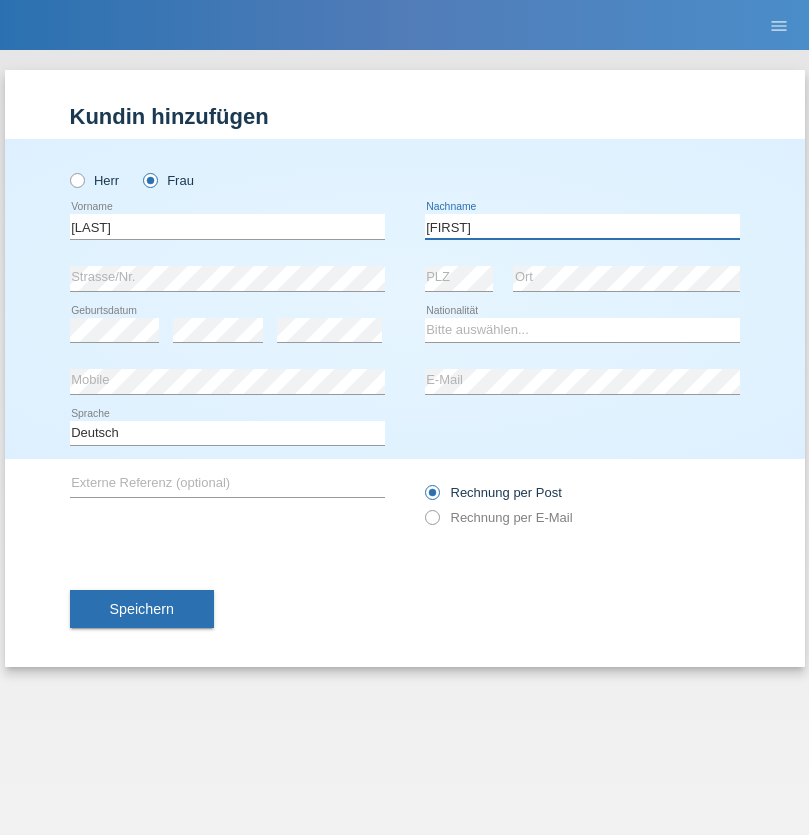 type on "Fiori" 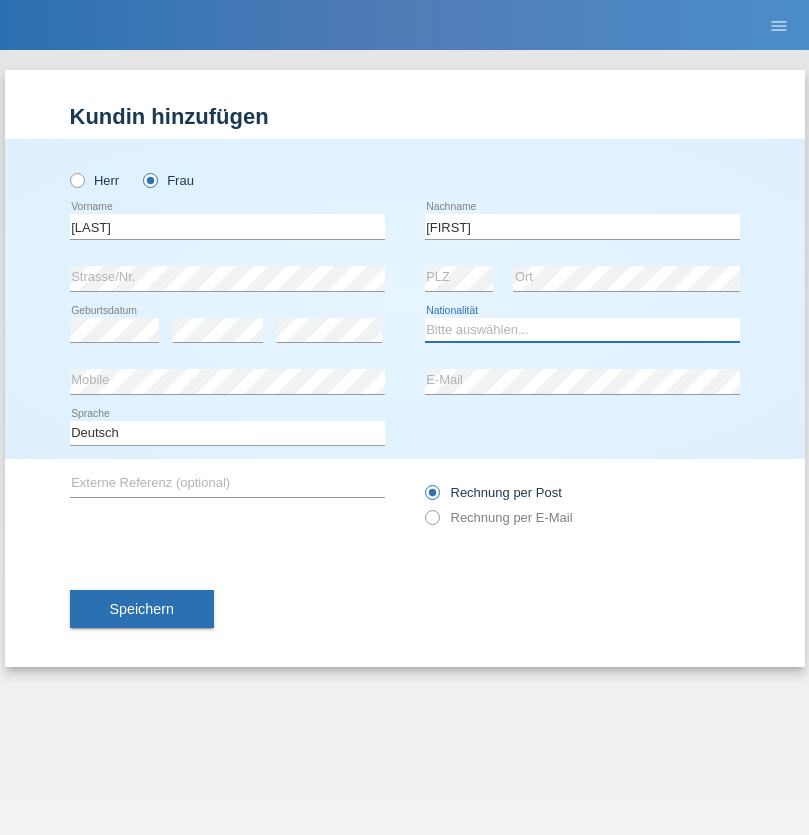 select on "ER" 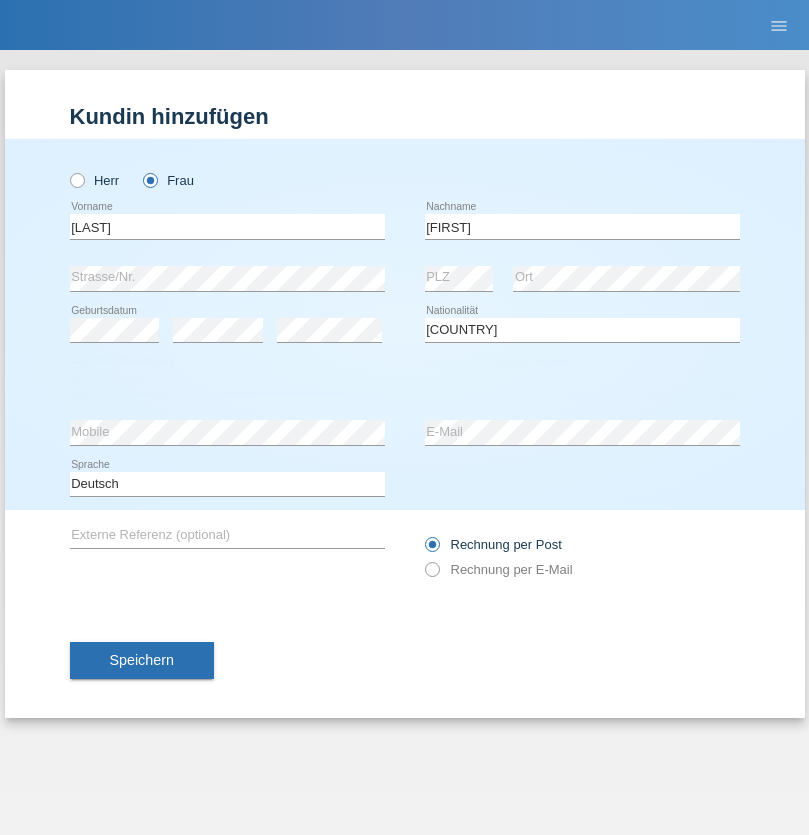 select on "C" 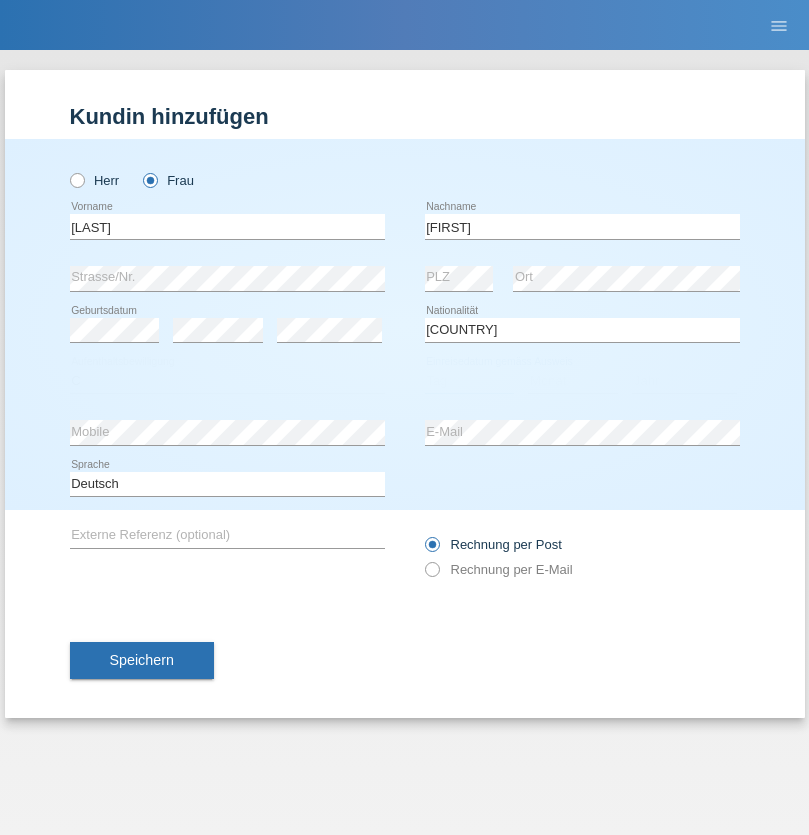 select on "09" 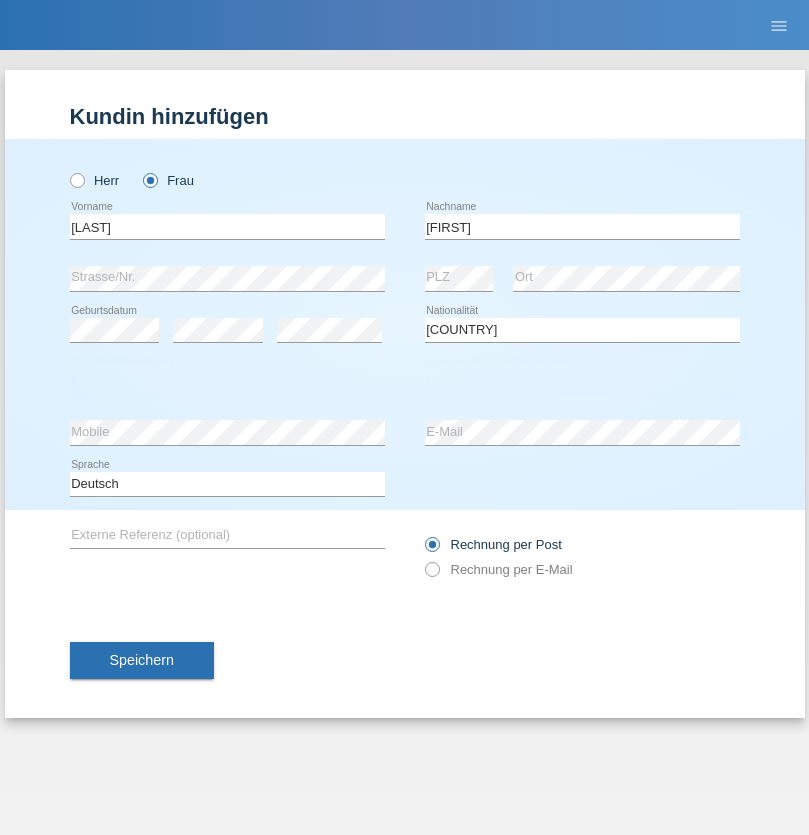 select on "08" 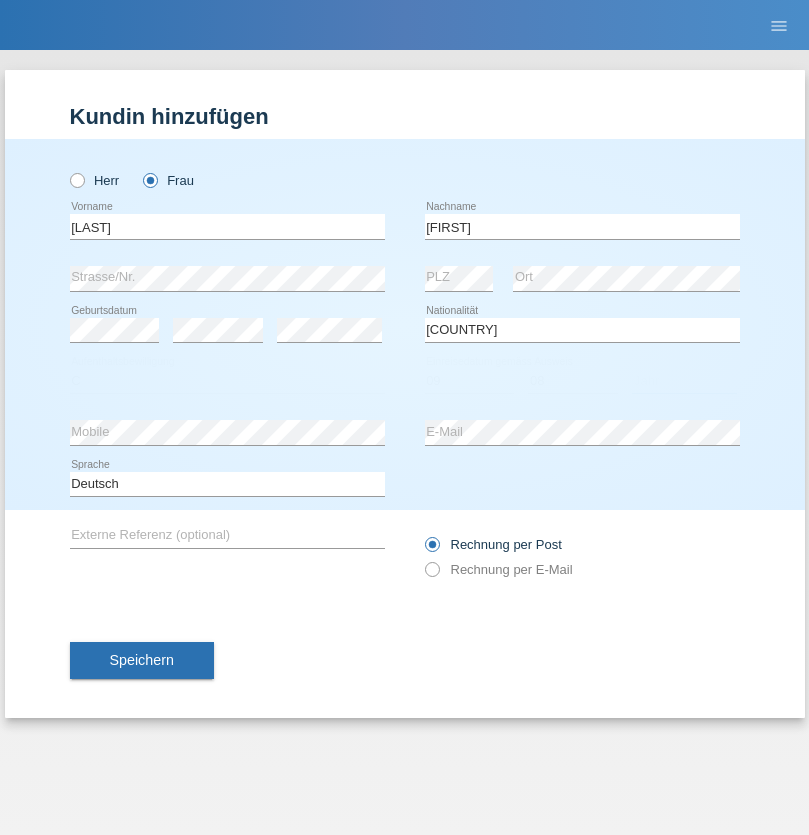 select on "2021" 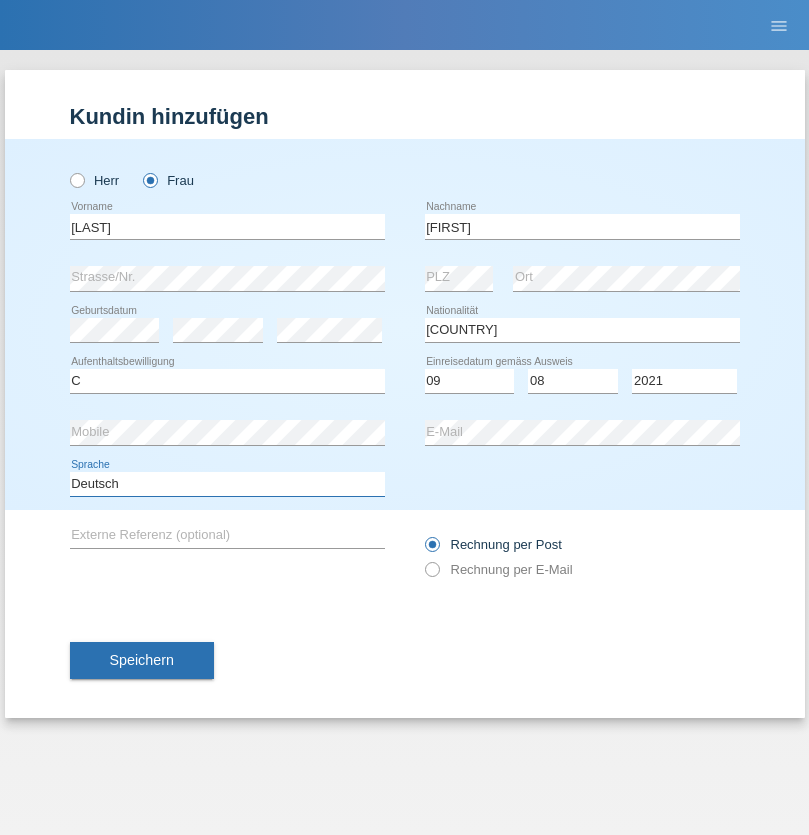 select on "en" 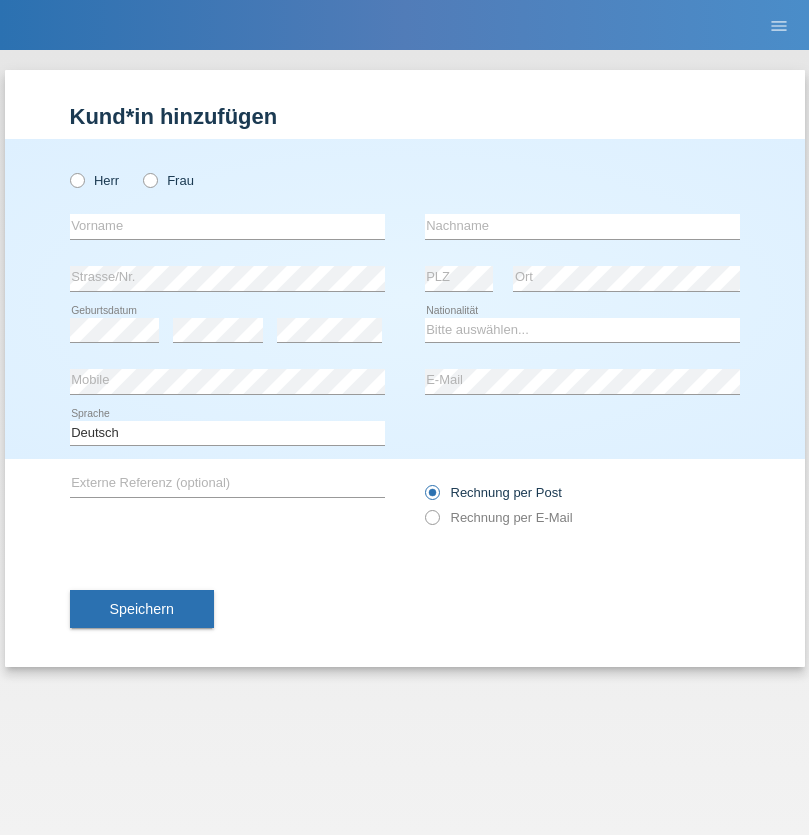 scroll, scrollTop: 0, scrollLeft: 0, axis: both 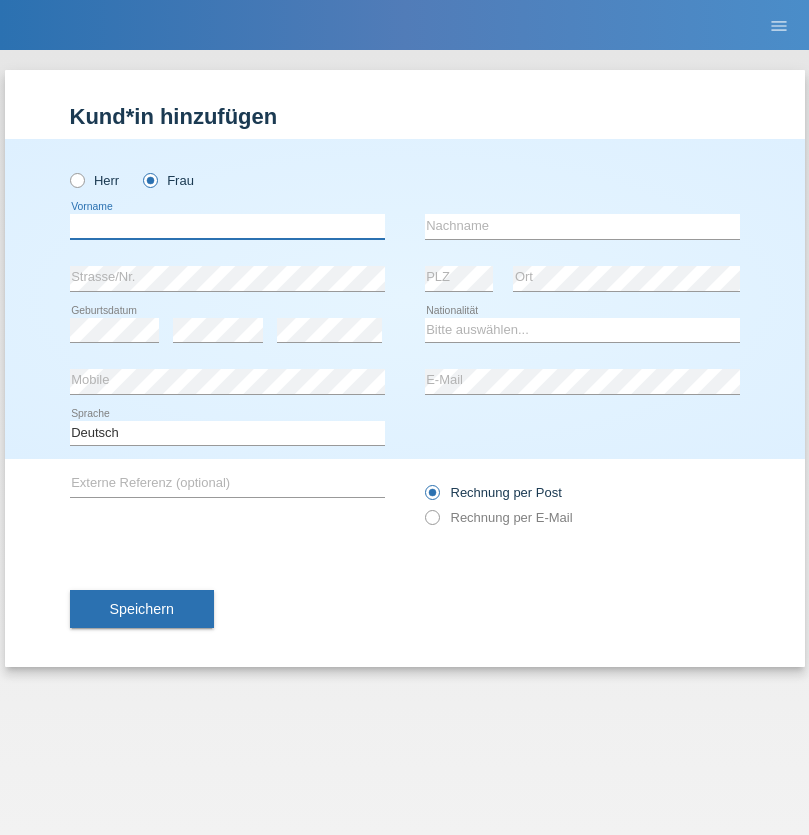 click at bounding box center [227, 226] 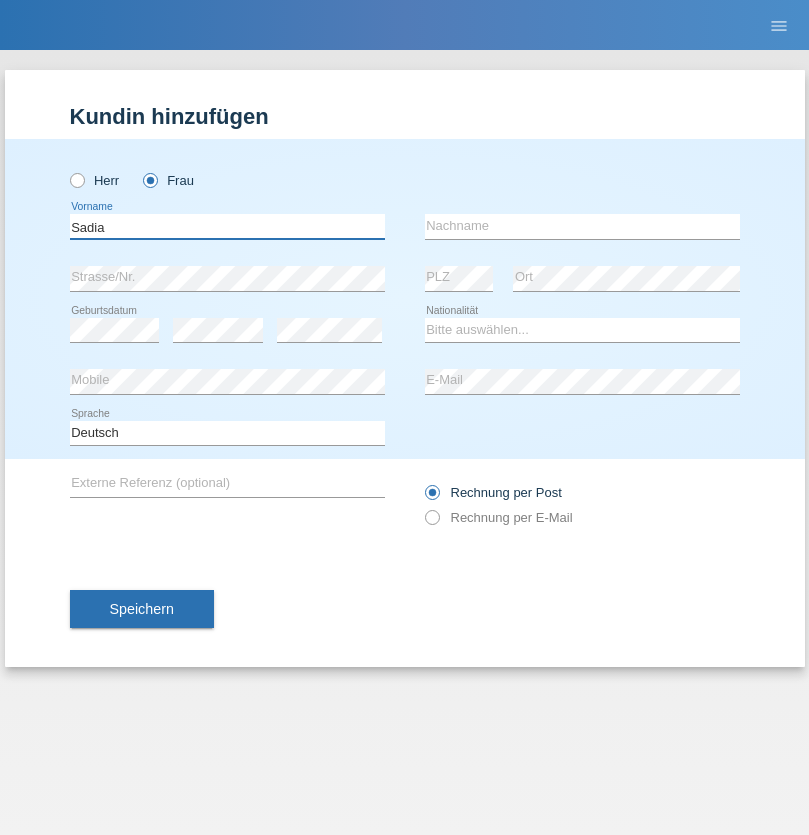 type on "Sadia" 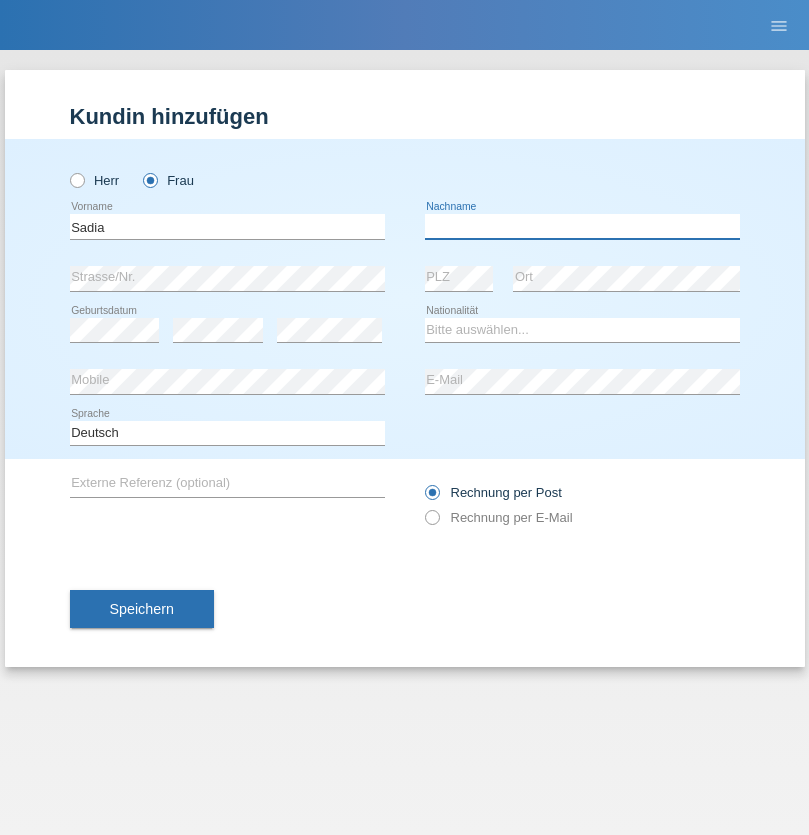 click at bounding box center (582, 226) 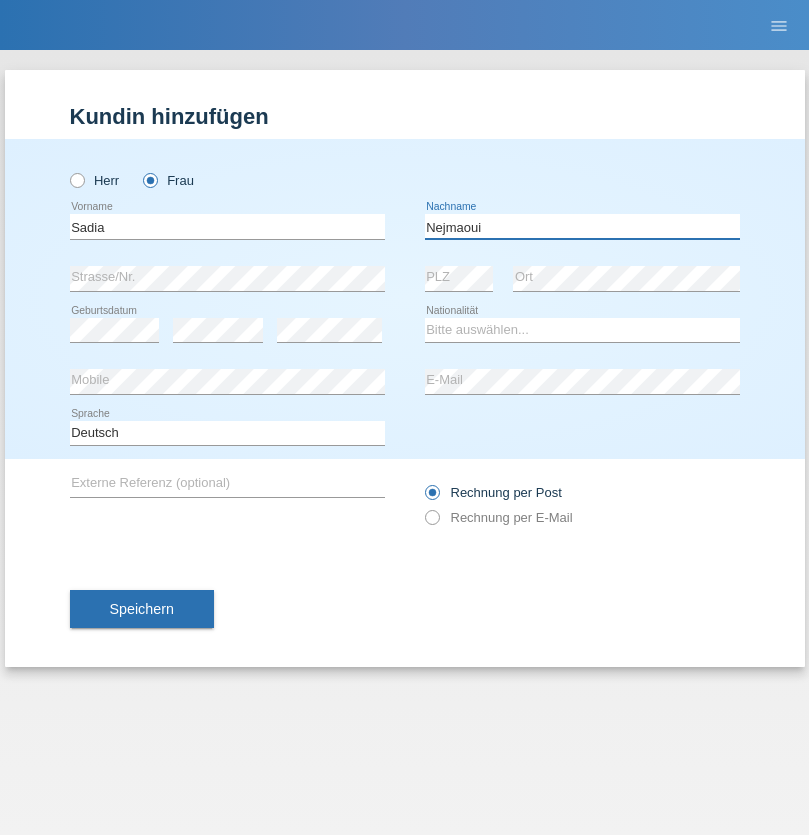 type on "Nejmaoui" 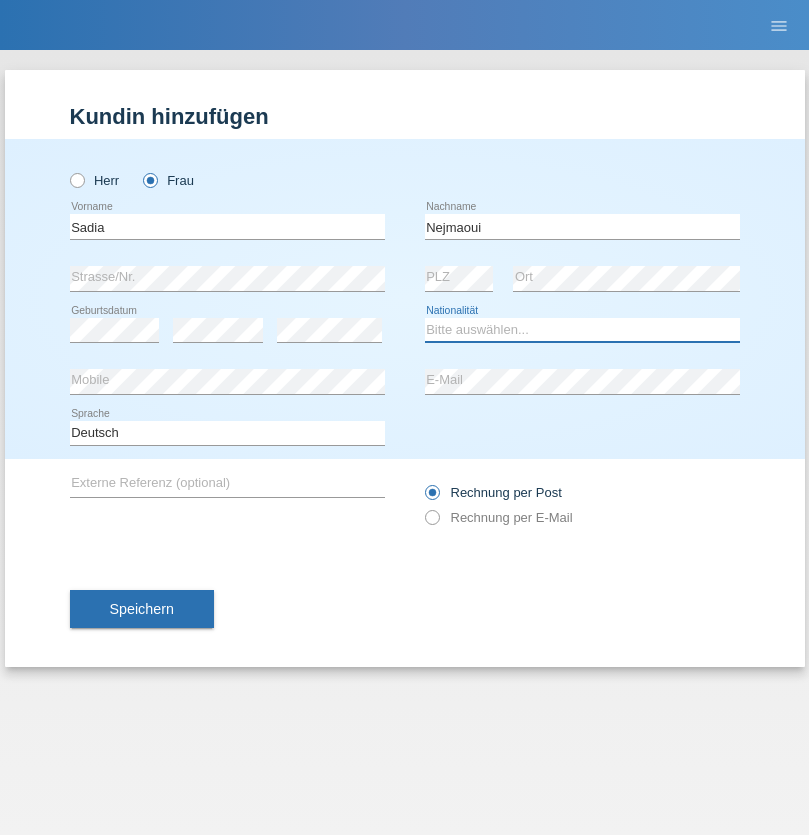 select on "MA" 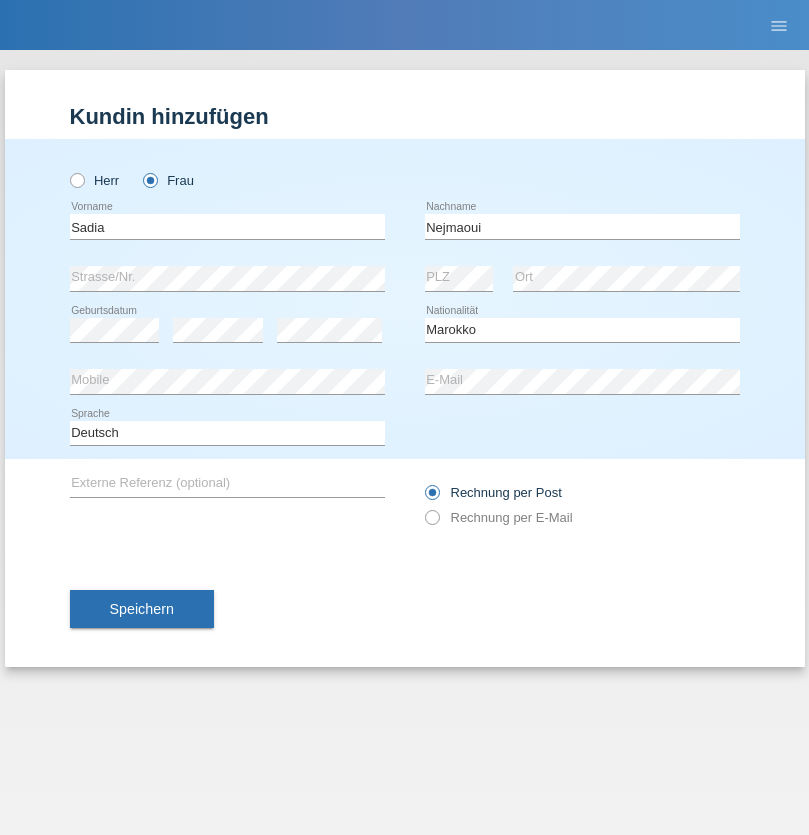 select on "C" 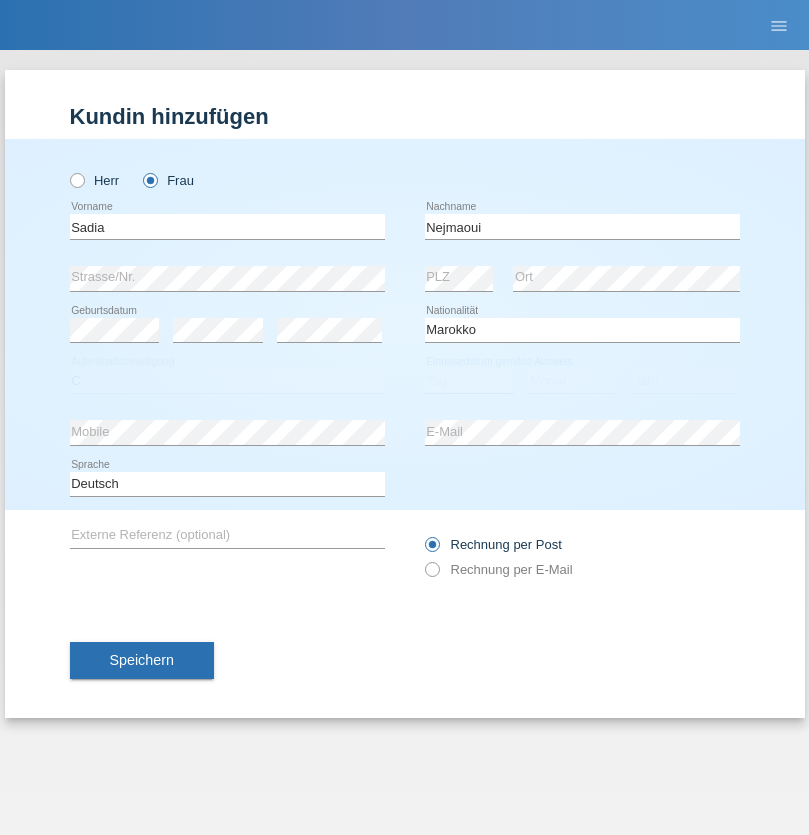 select on "01" 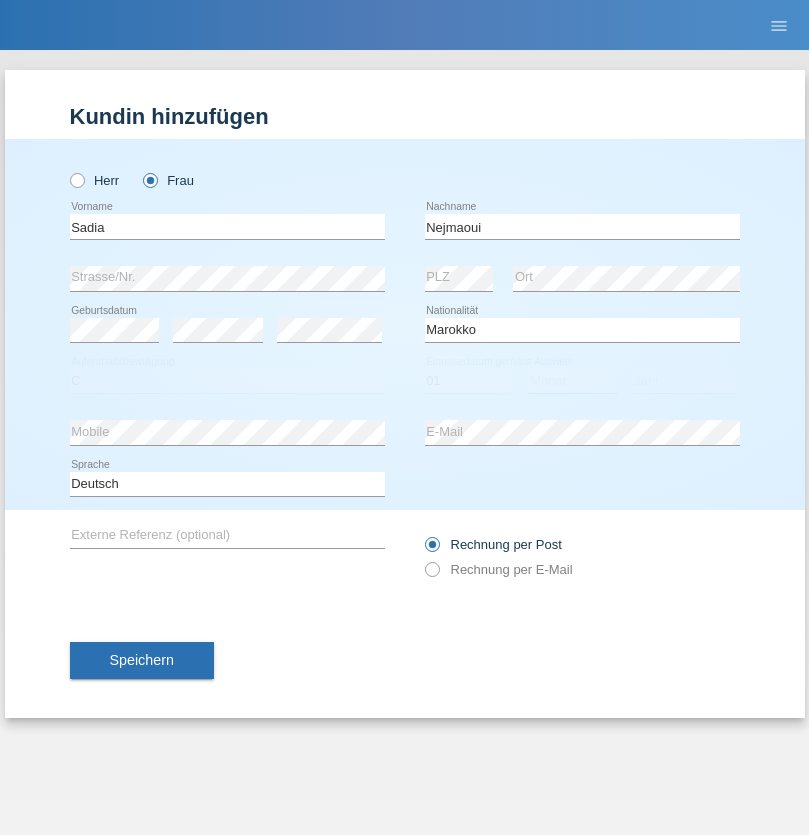 select on "06" 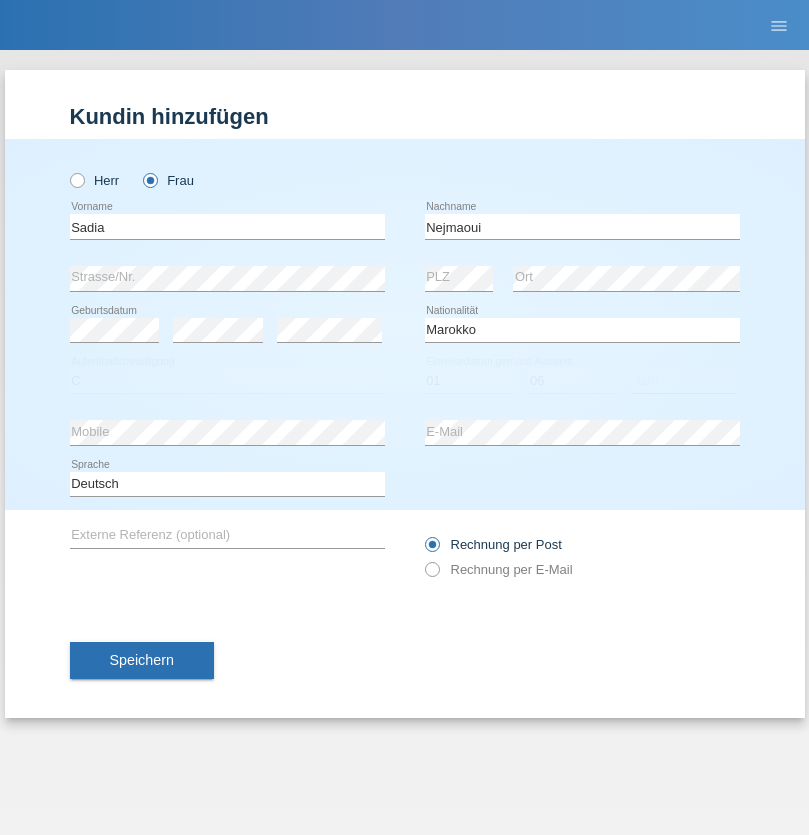select on "1964" 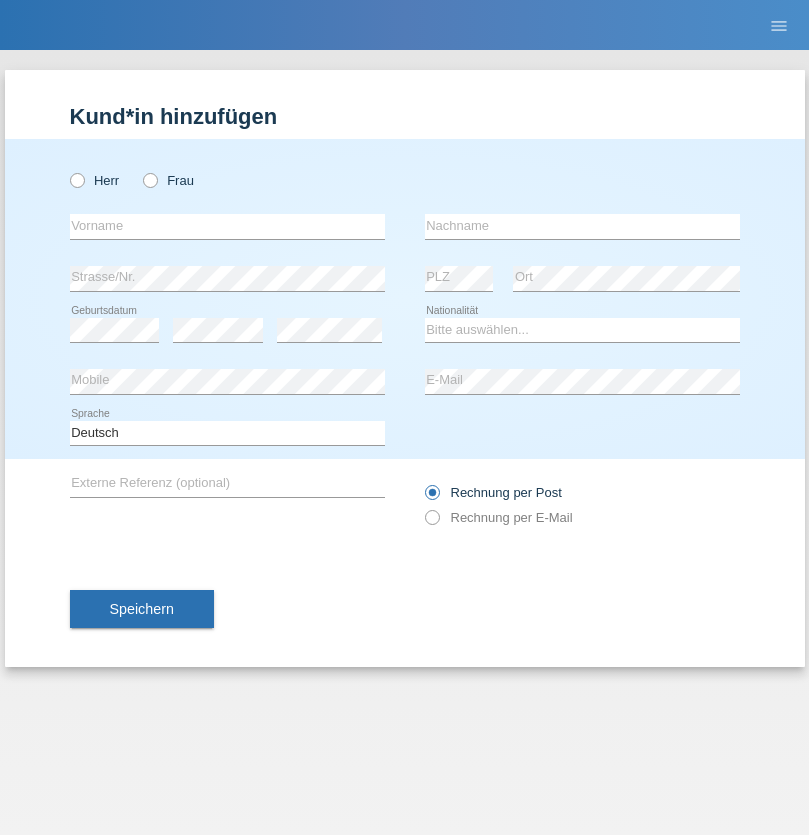 scroll, scrollTop: 0, scrollLeft: 0, axis: both 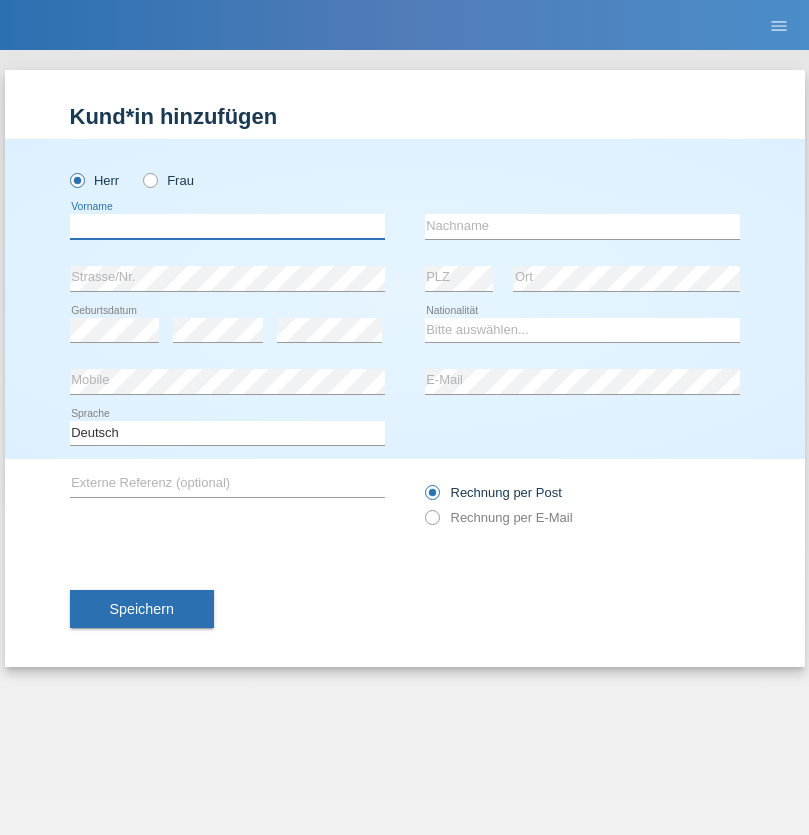 click at bounding box center [227, 226] 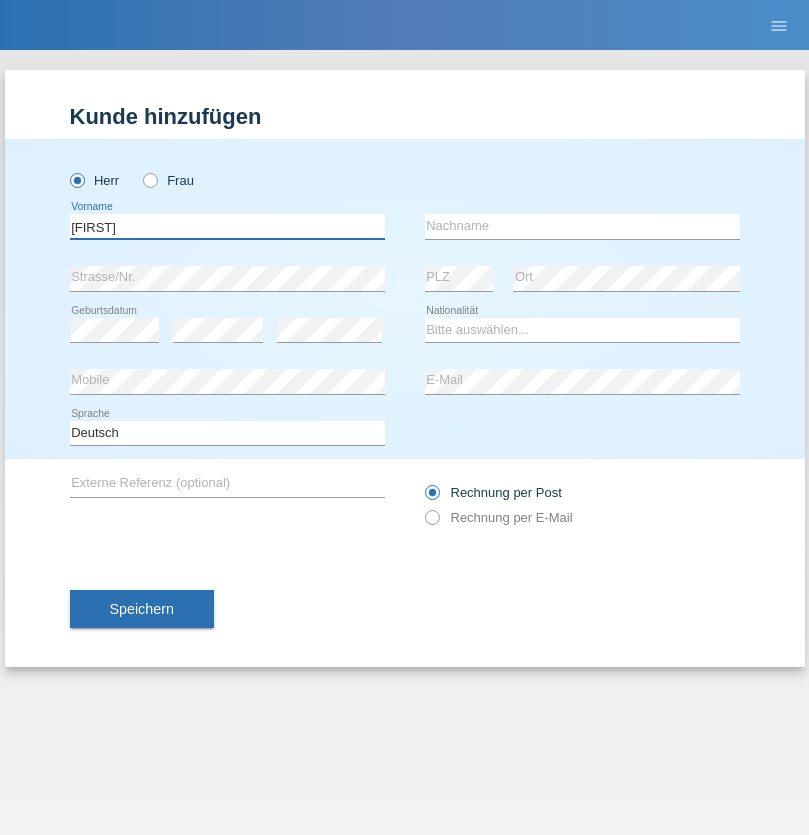type on "Carlos" 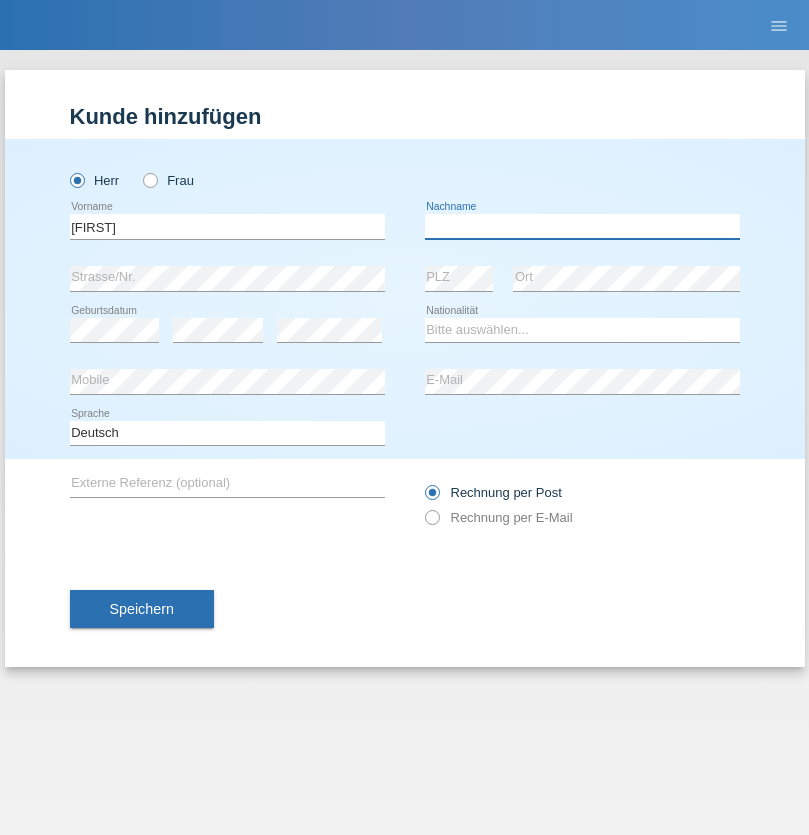 click at bounding box center (582, 226) 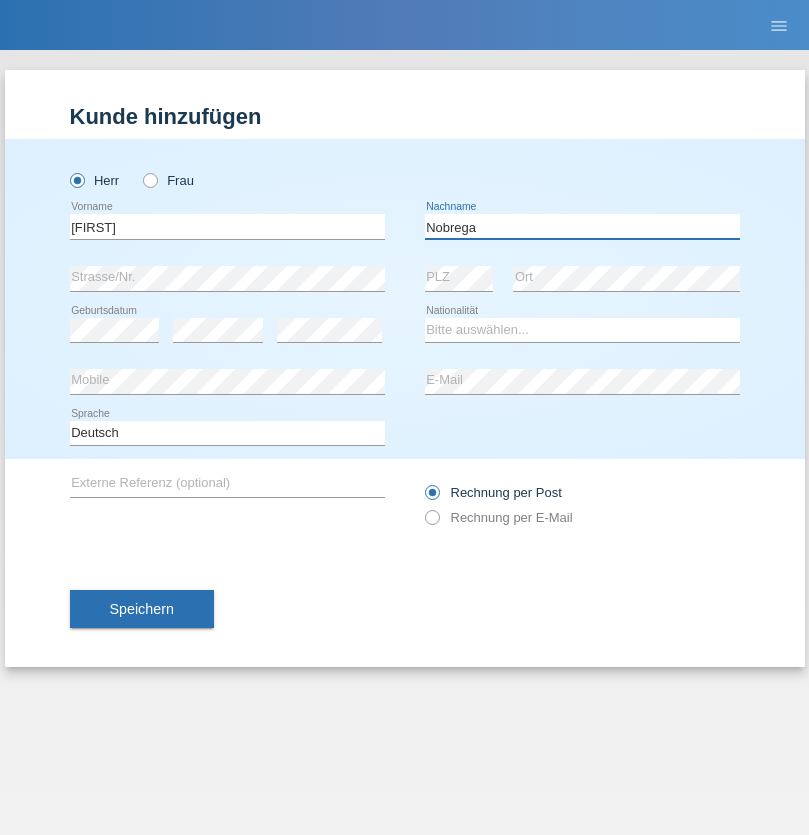 type on "Nobrega" 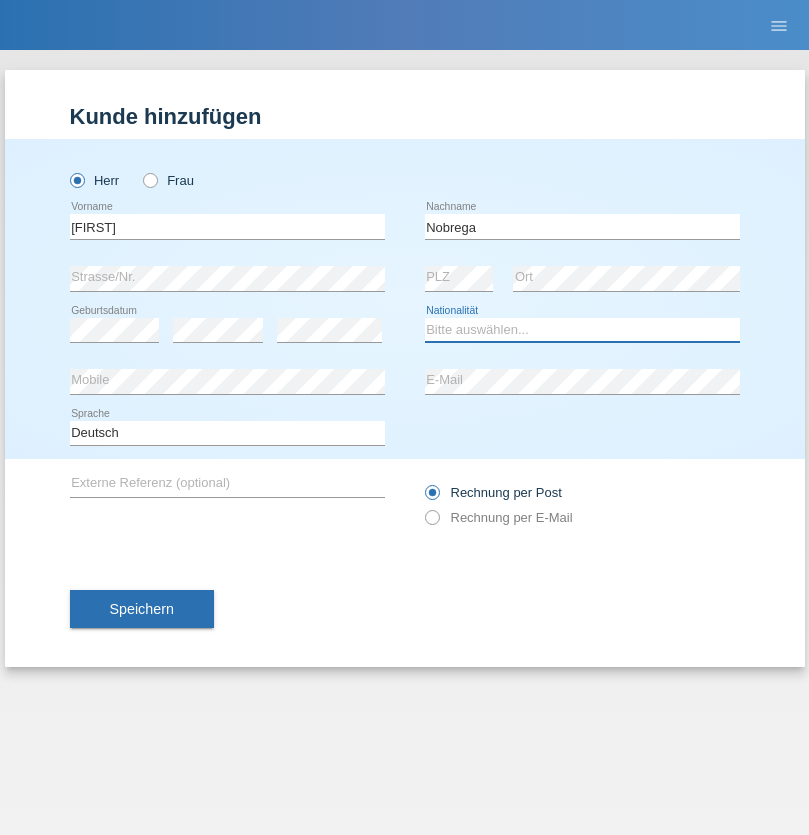 select on "CH" 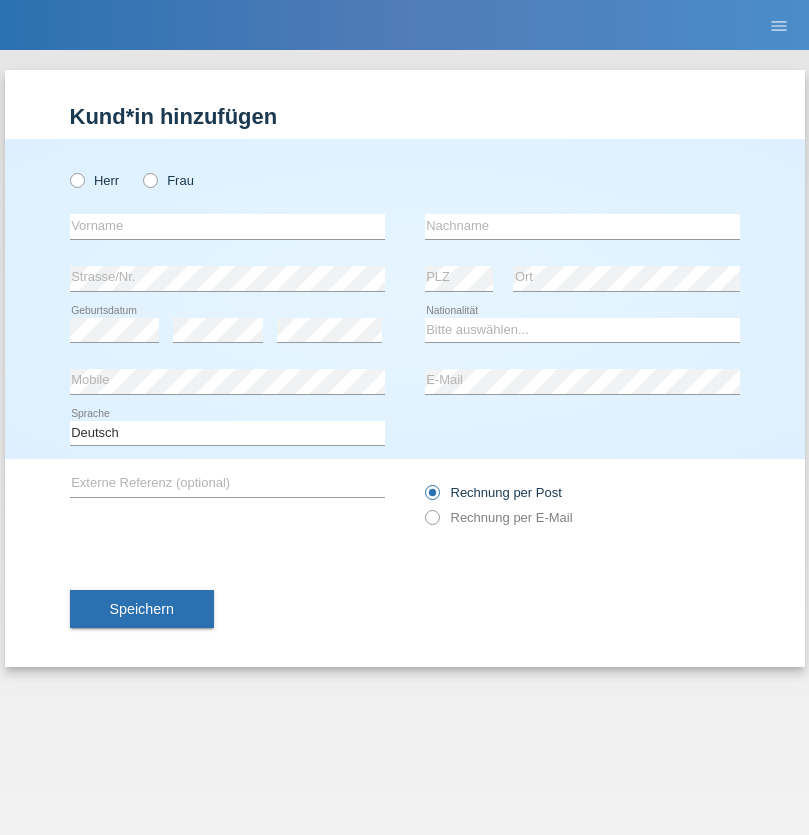 scroll, scrollTop: 0, scrollLeft: 0, axis: both 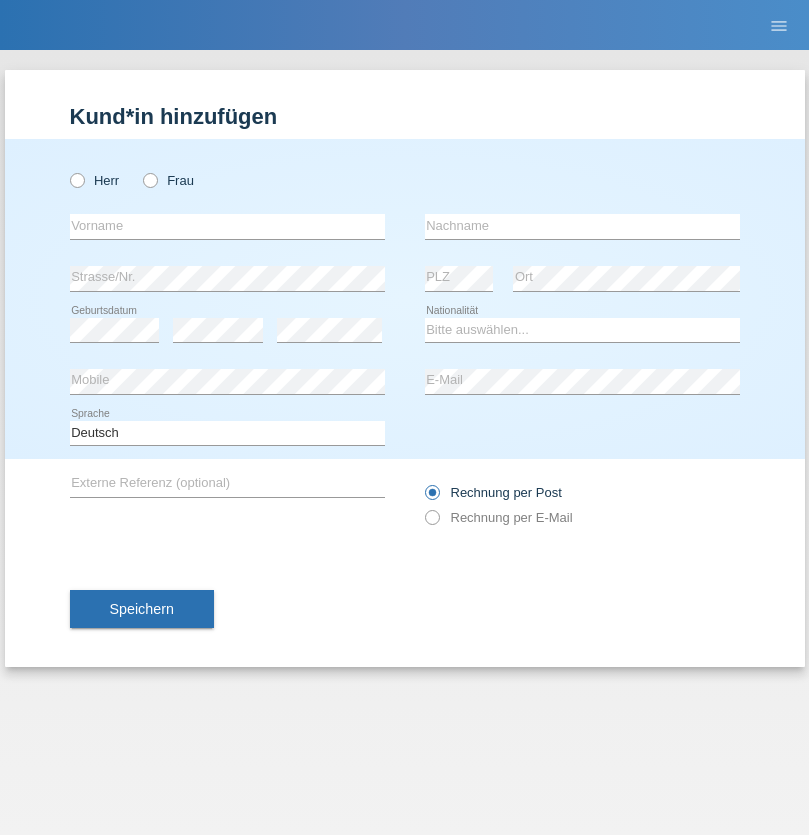 radio on "true" 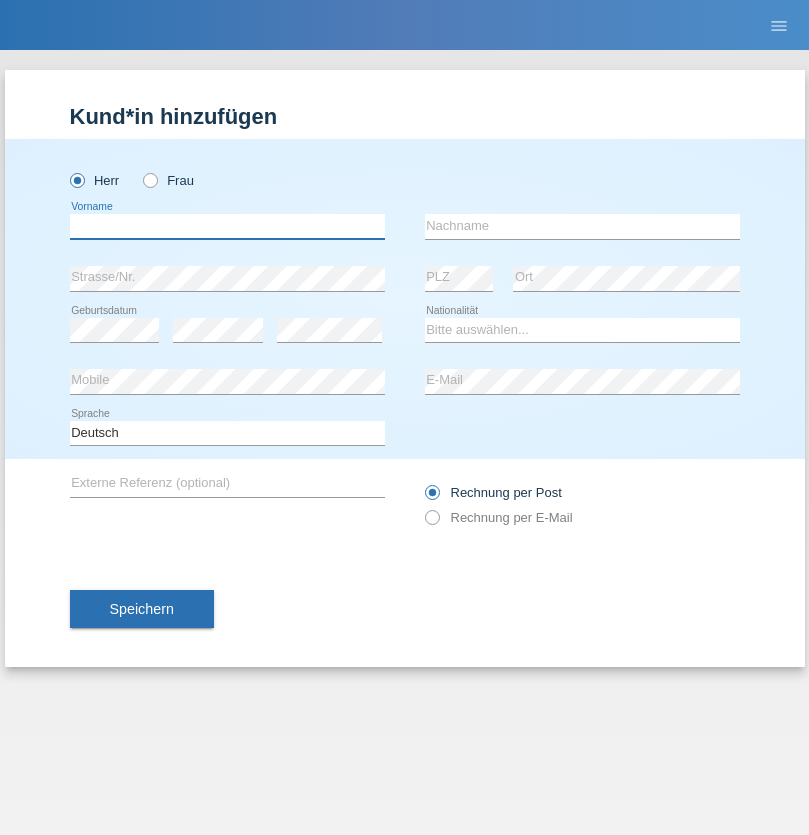 click at bounding box center [227, 226] 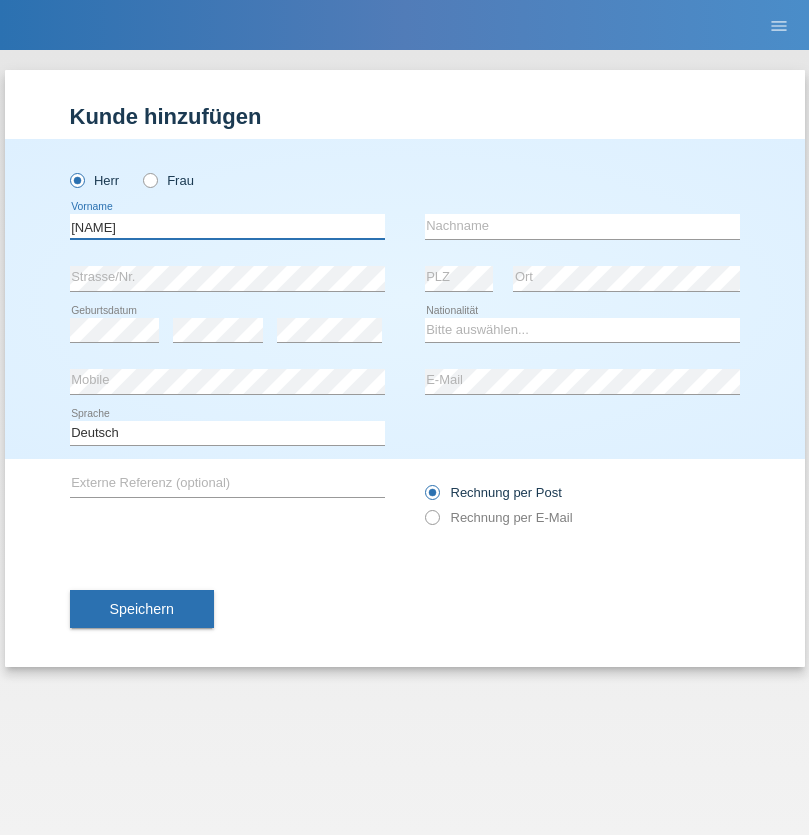 type on "Thivagaran" 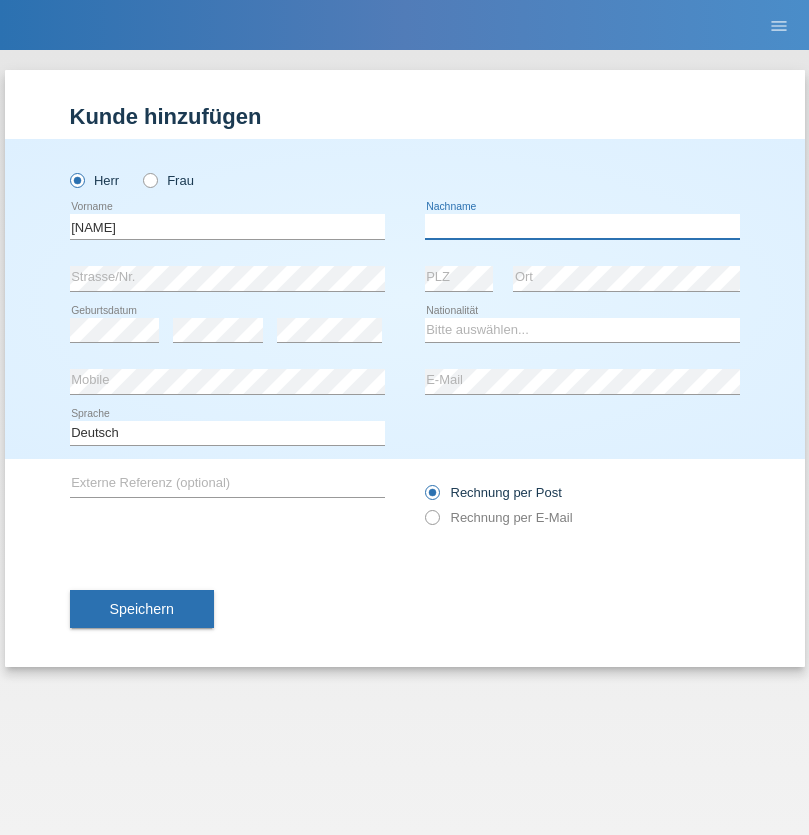 click at bounding box center (582, 226) 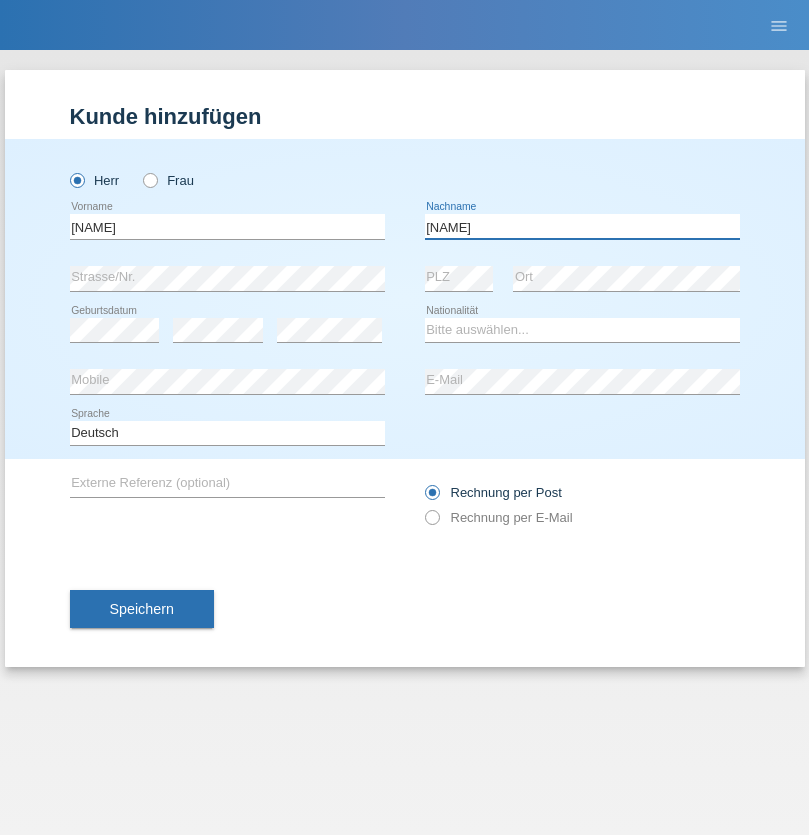 type on "Selvanayagam" 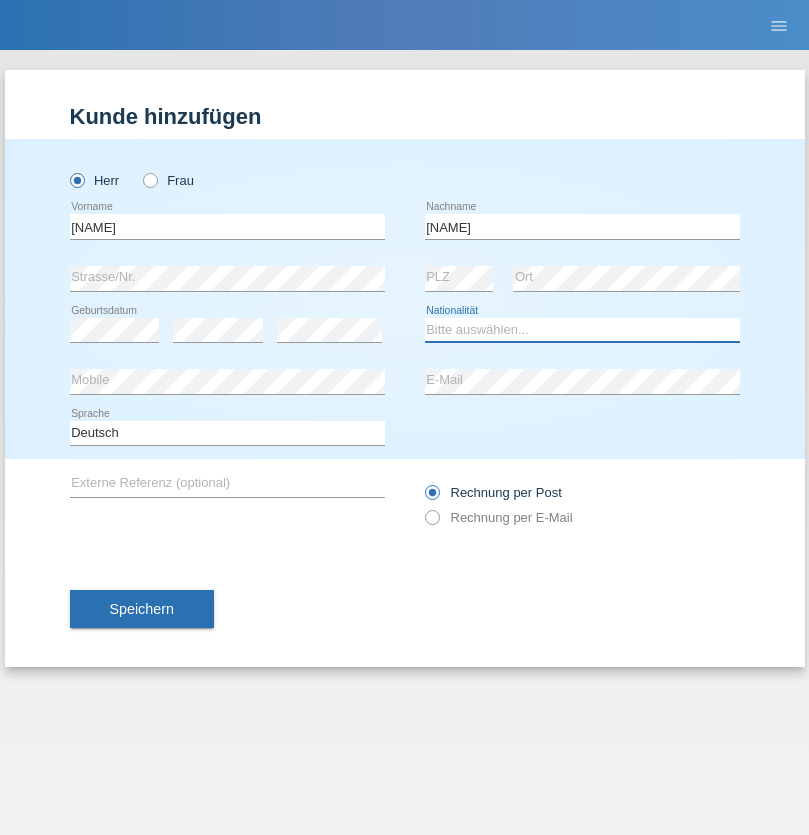 select on "LK" 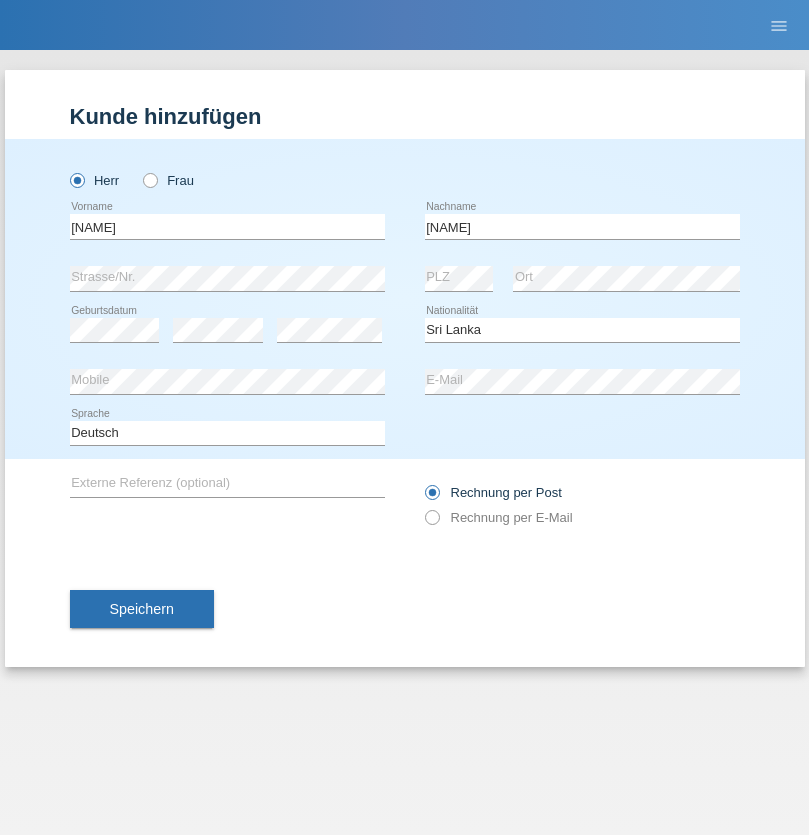select on "C" 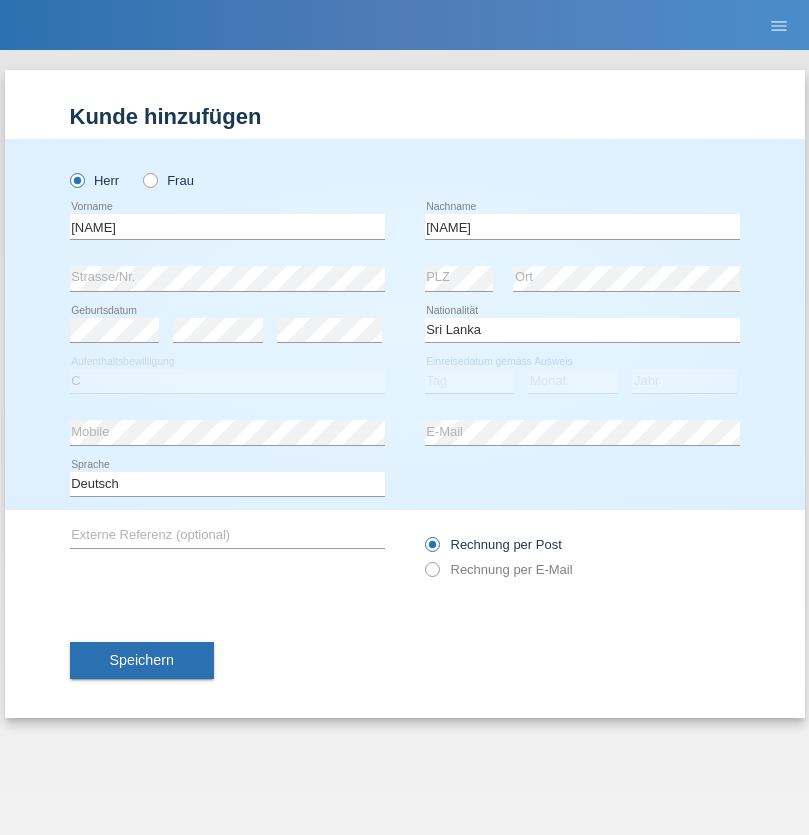 select on "23" 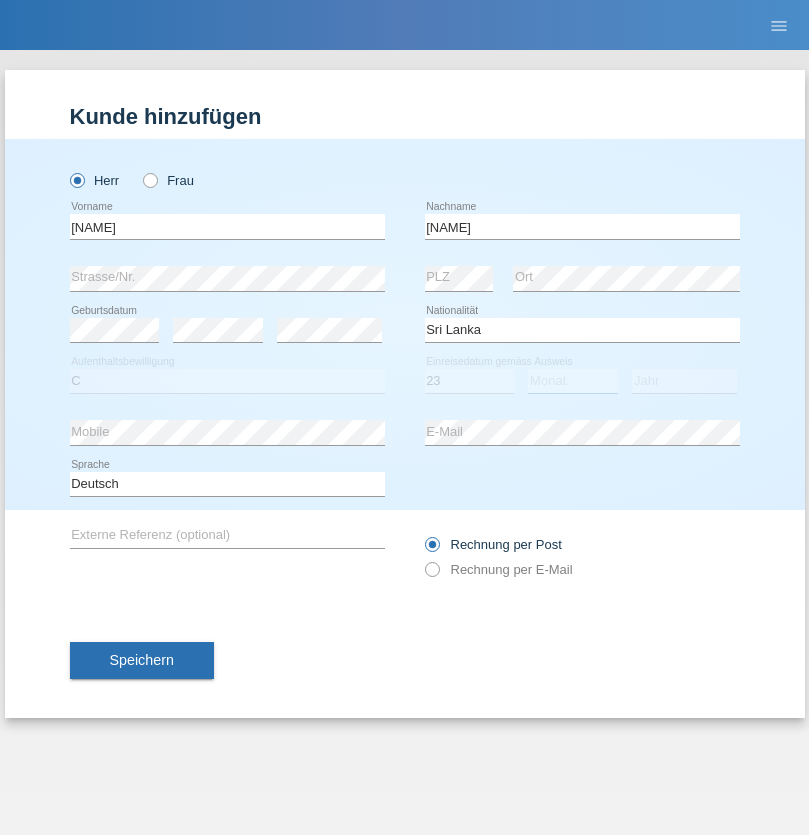 select on "03" 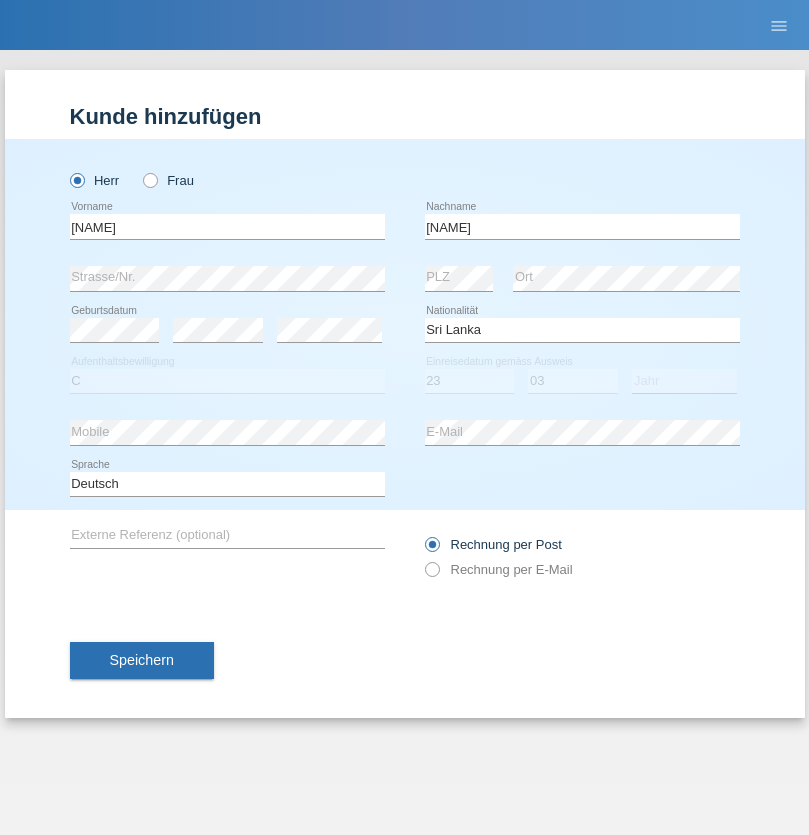 select on "2021" 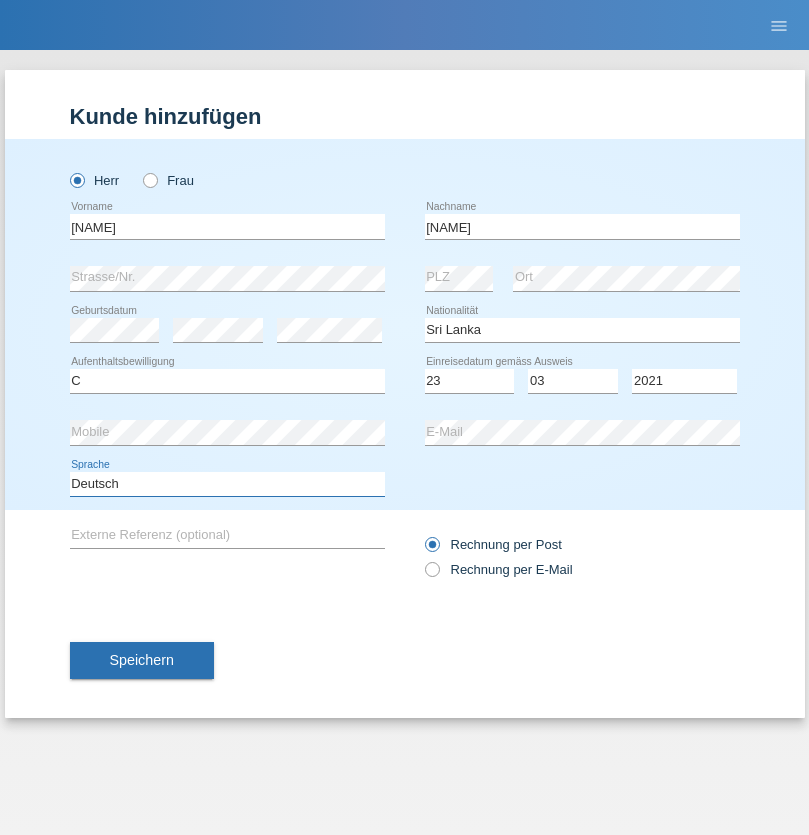 select on "en" 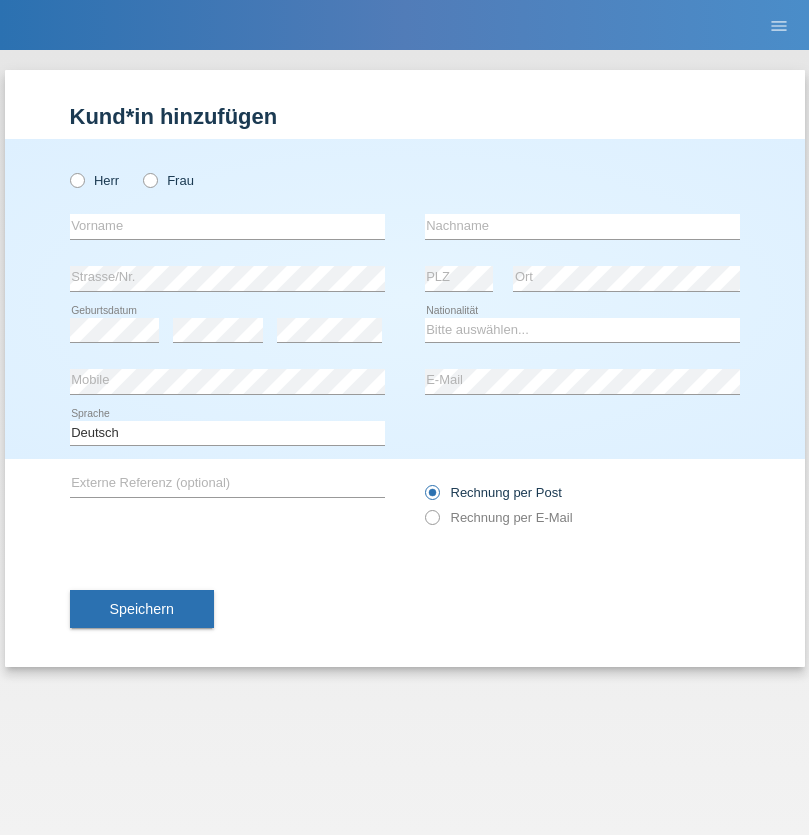 scroll, scrollTop: 0, scrollLeft: 0, axis: both 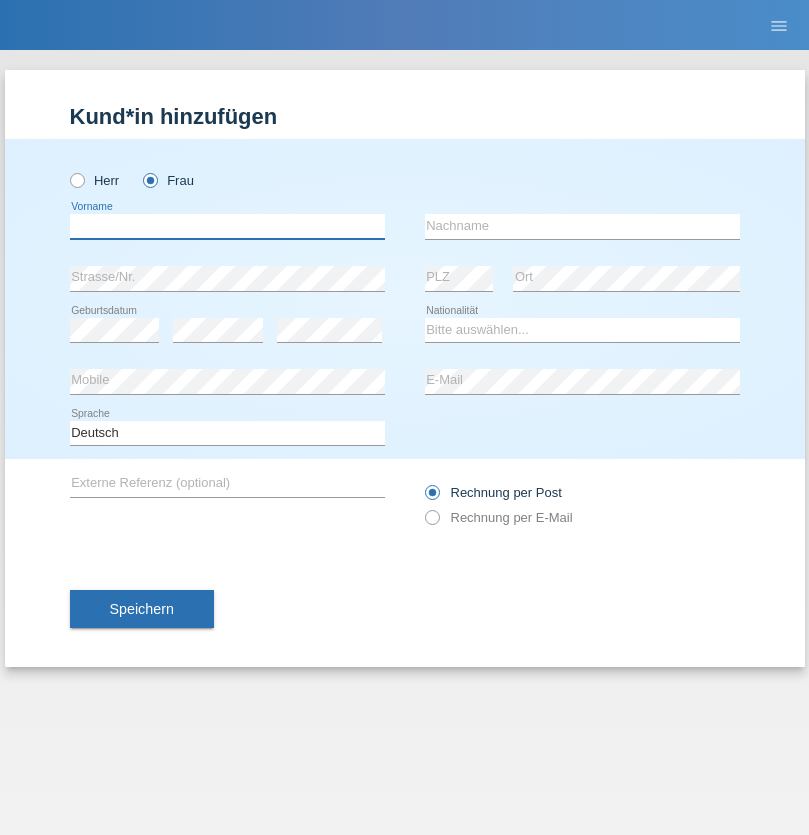 click at bounding box center [227, 226] 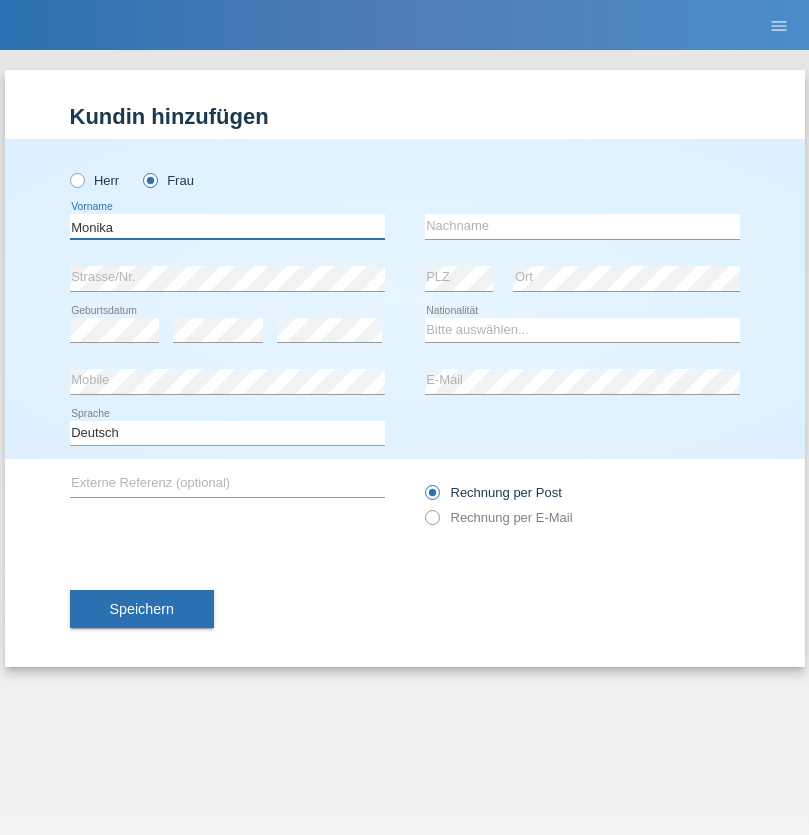 type on "Monika" 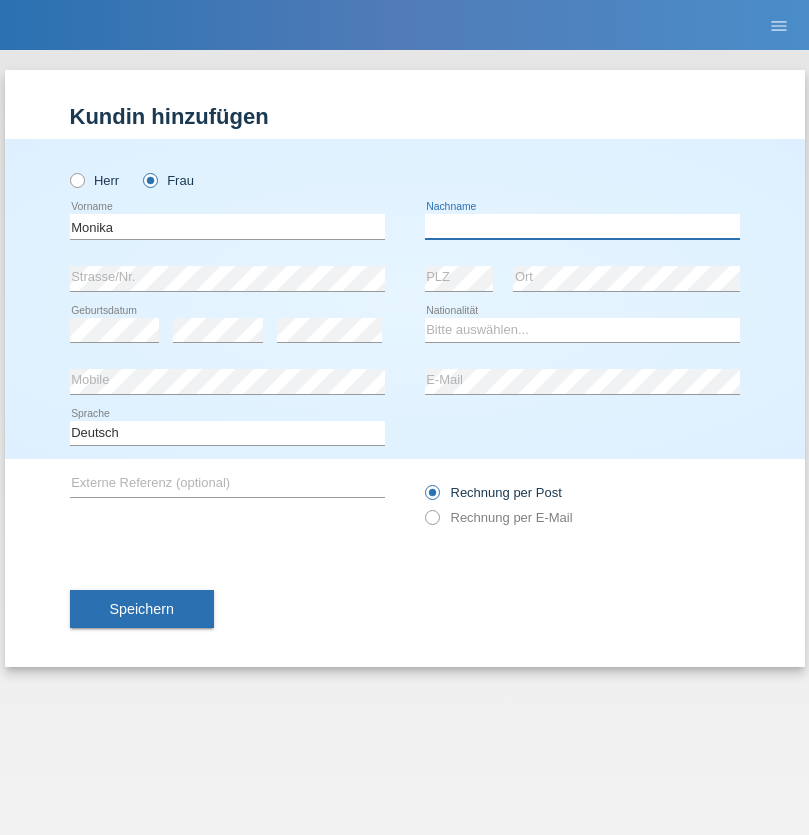 click at bounding box center (582, 226) 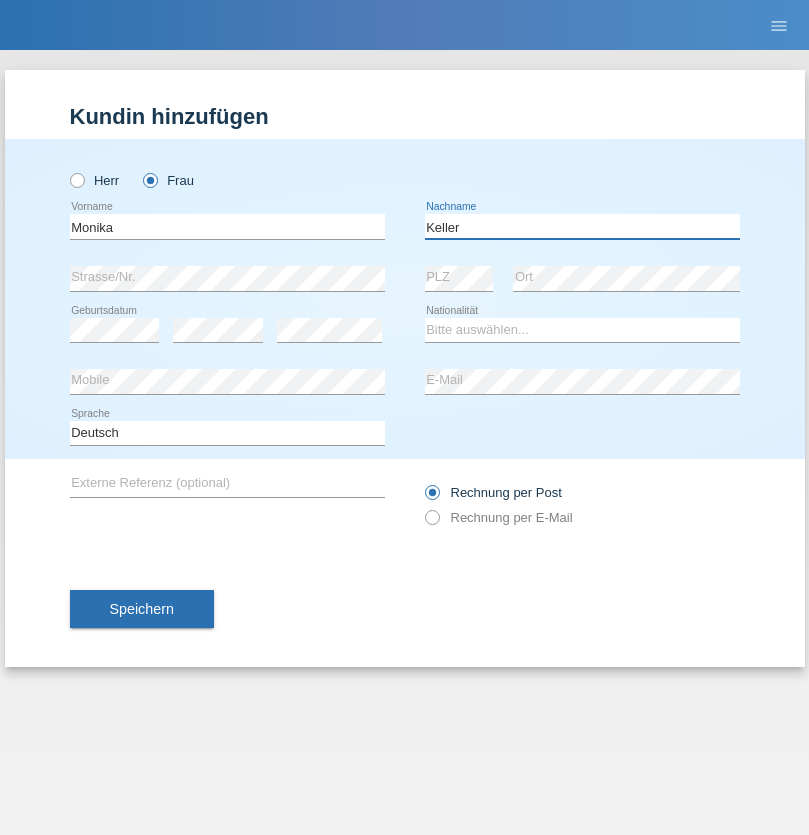 type on "Keller" 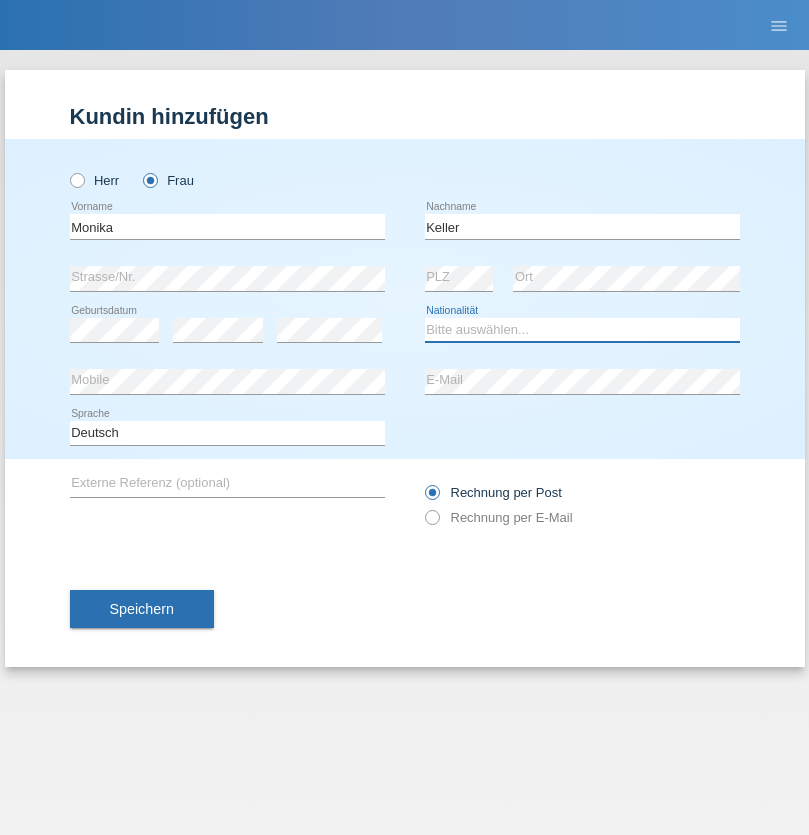 select on "CH" 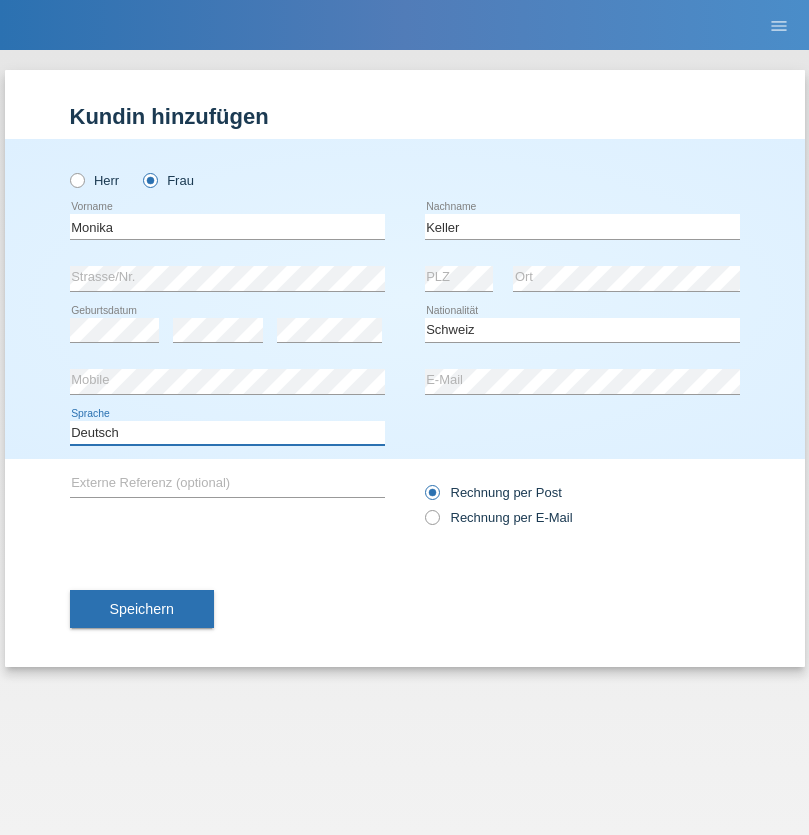 select on "en" 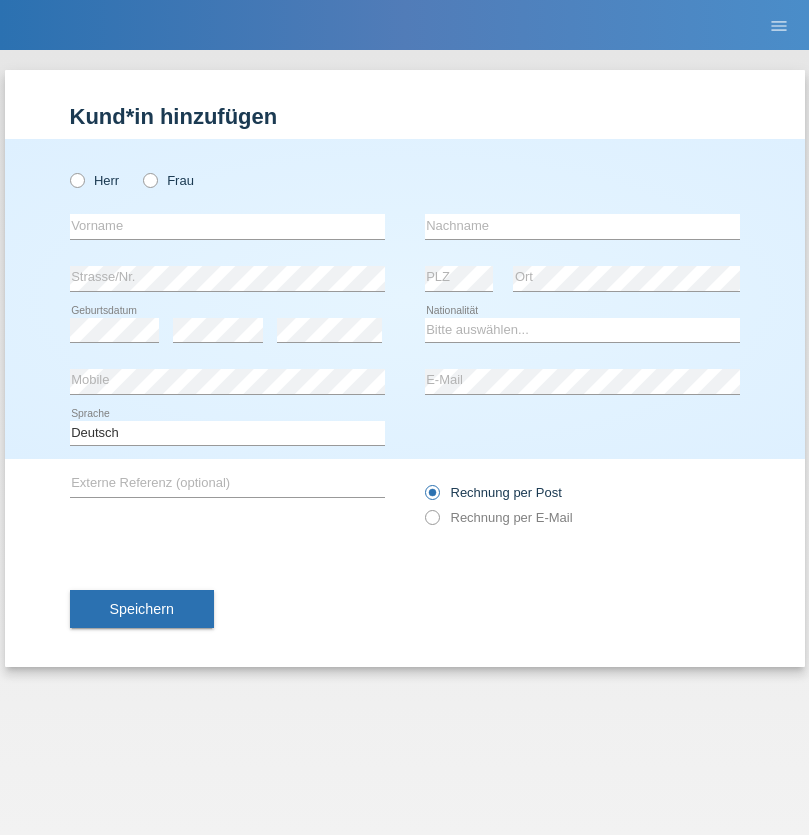 scroll, scrollTop: 0, scrollLeft: 0, axis: both 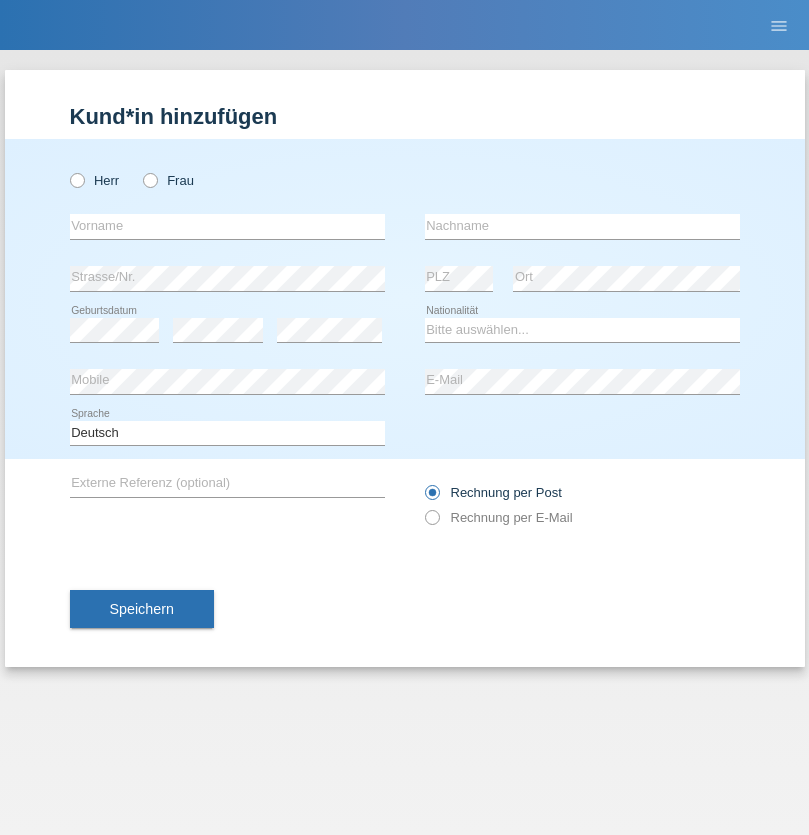 radio on "true" 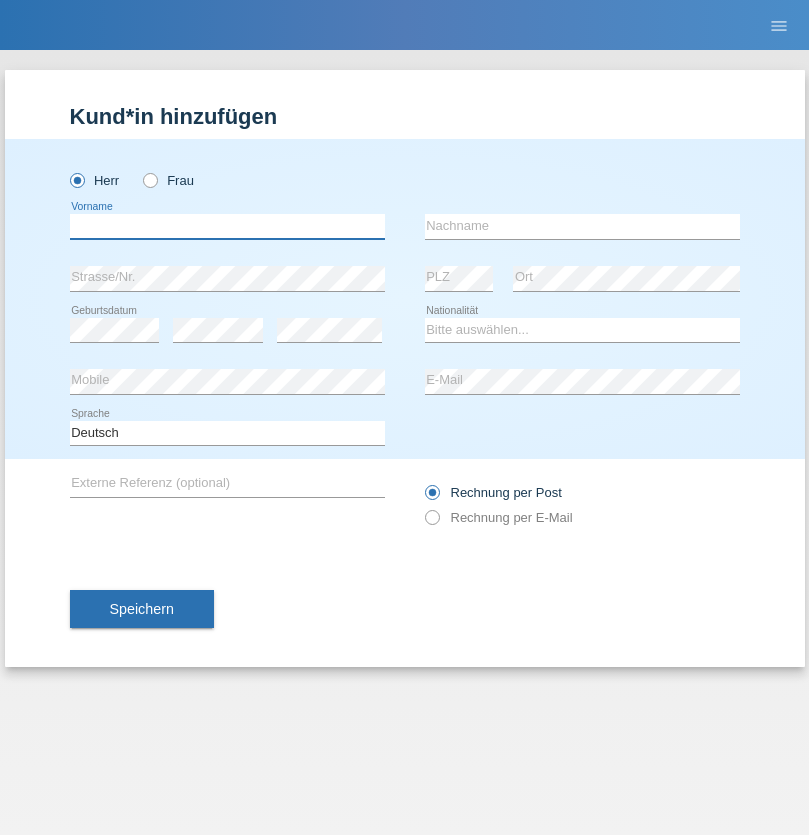 click at bounding box center [227, 226] 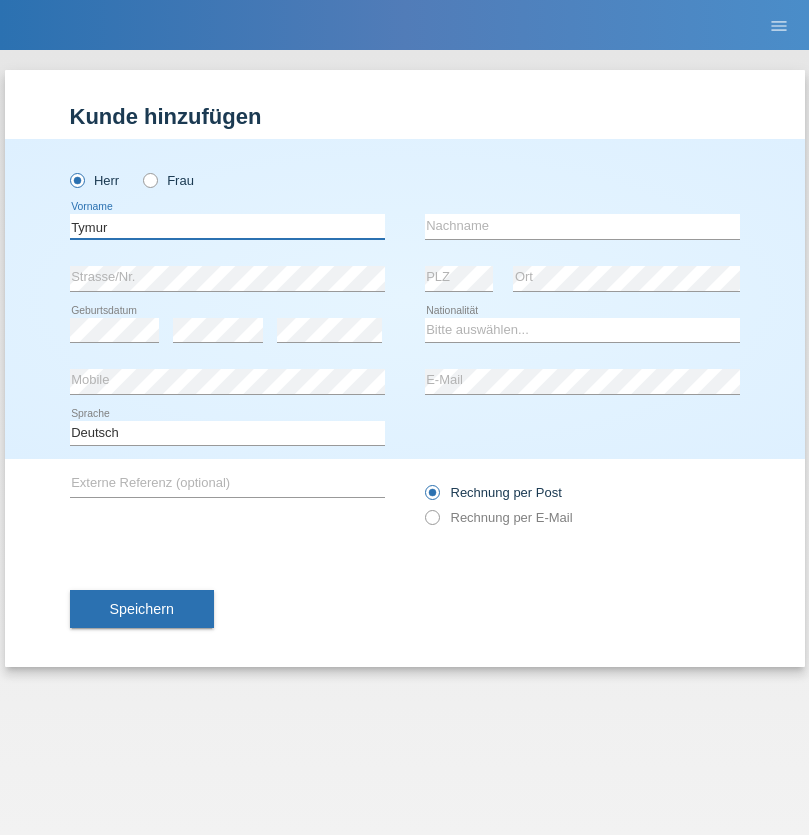 type on "Tymur" 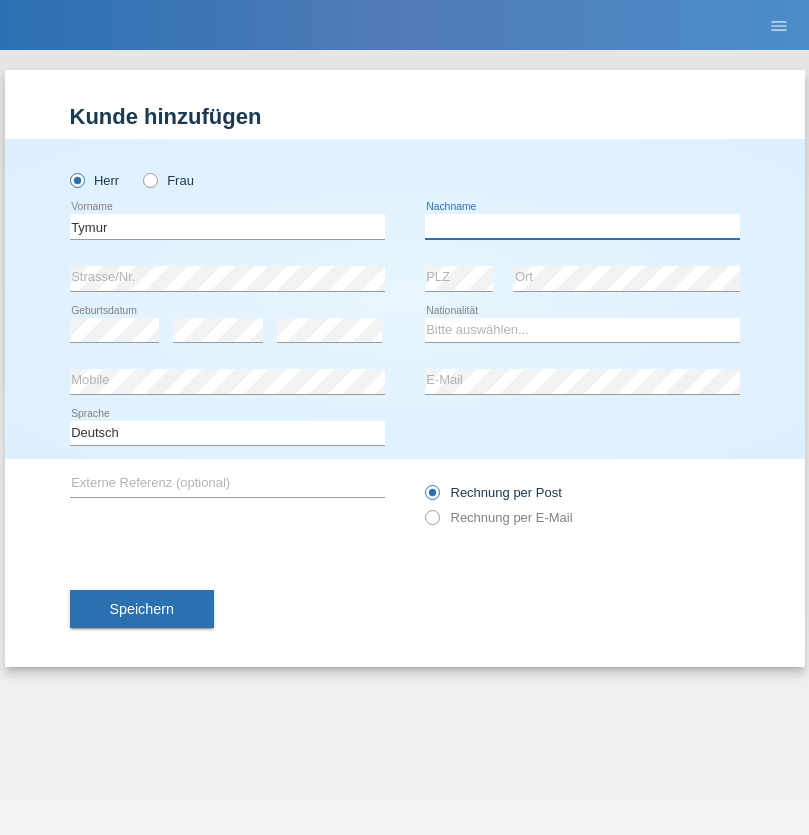 click at bounding box center [582, 226] 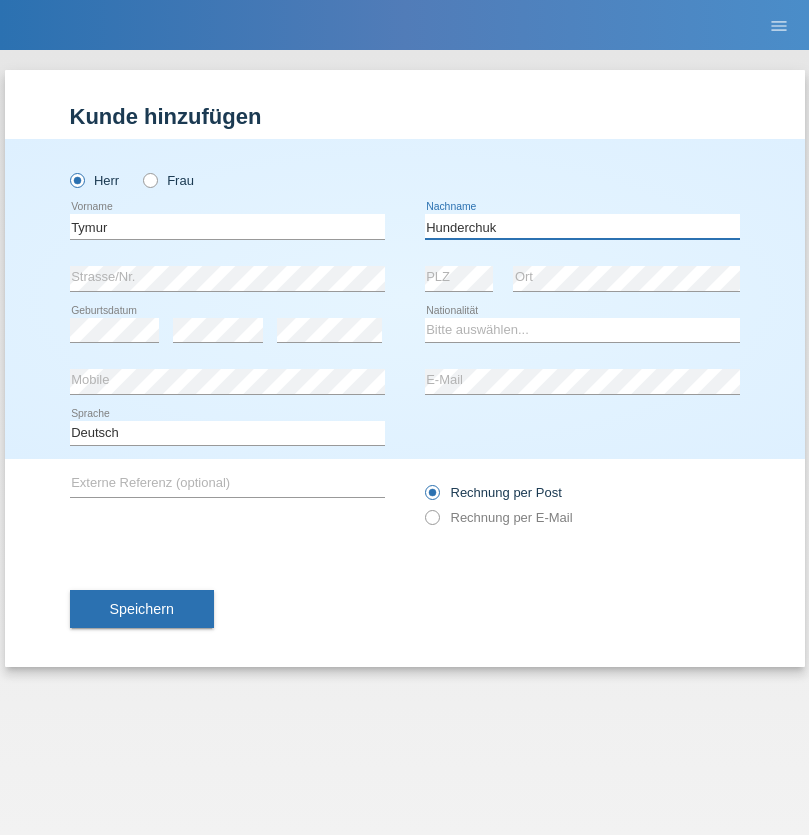 type on "Hunderchuk" 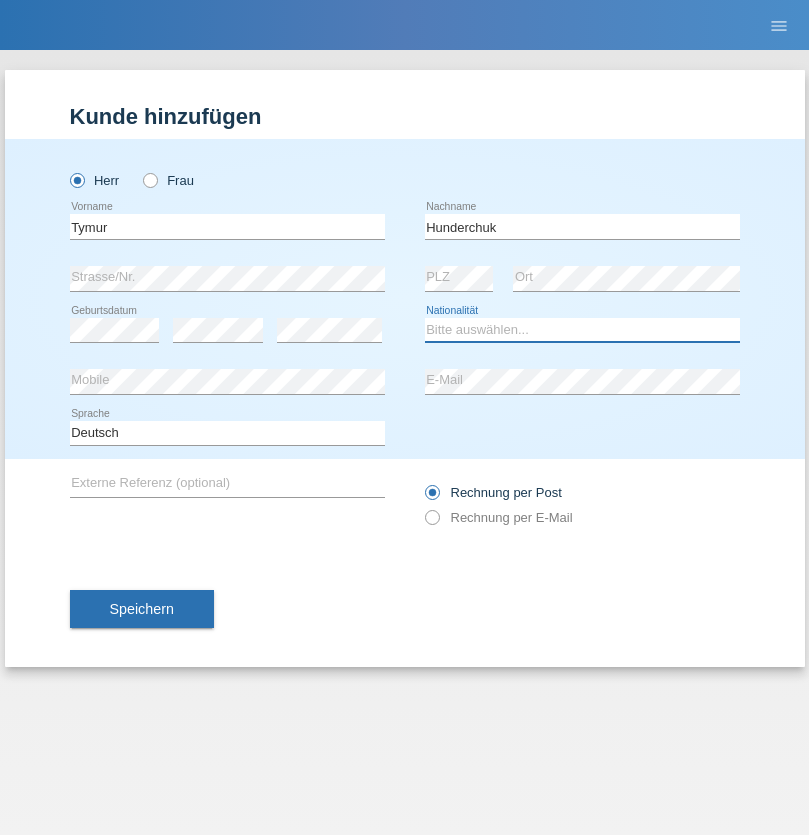select on "UA" 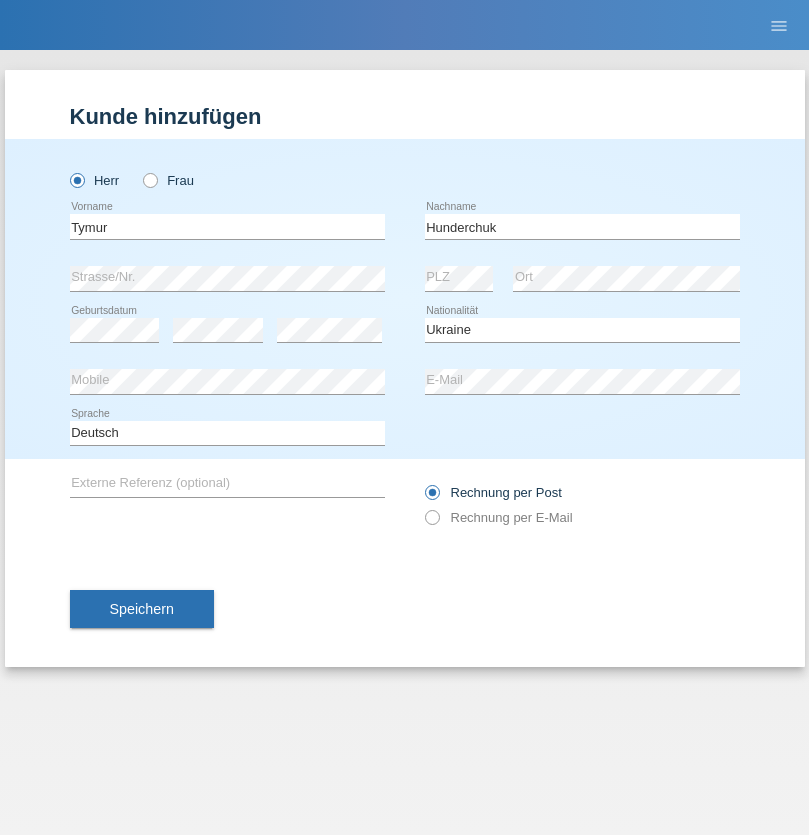 select on "C" 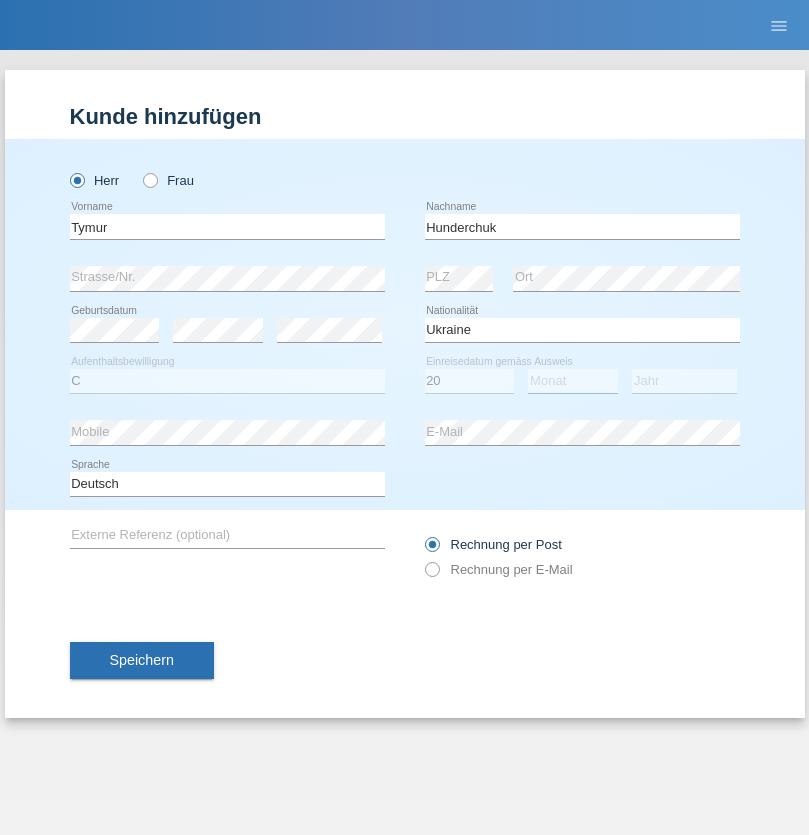 select on "08" 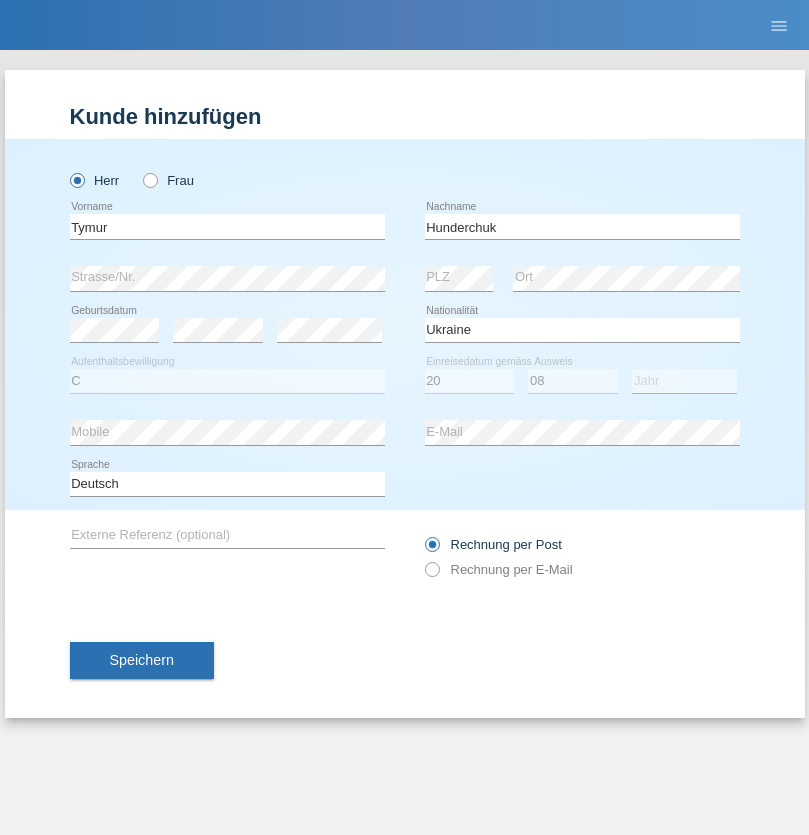 select on "2021" 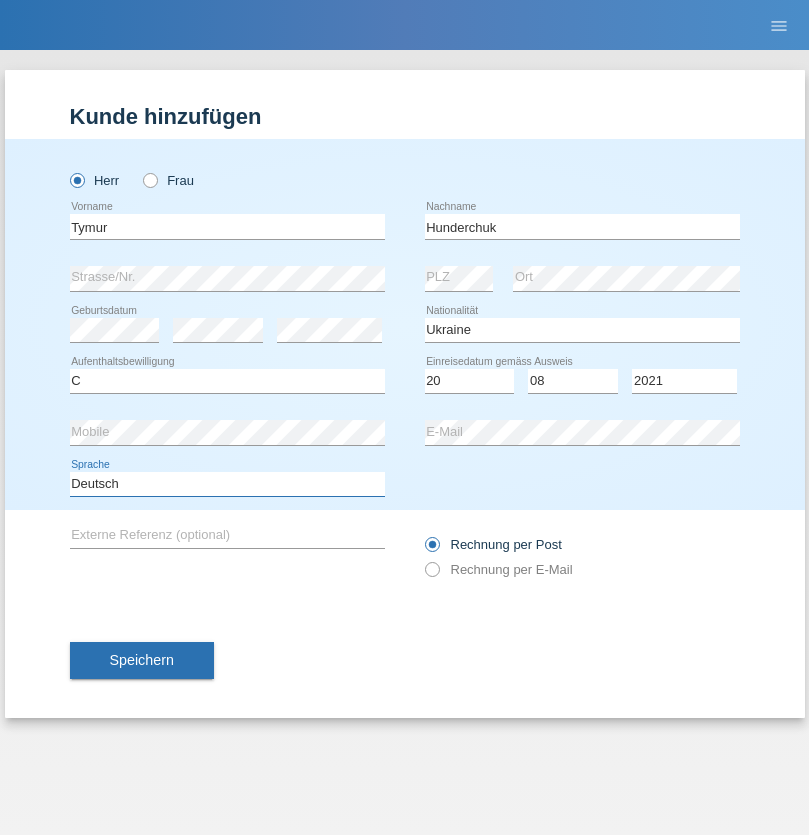 select on "en" 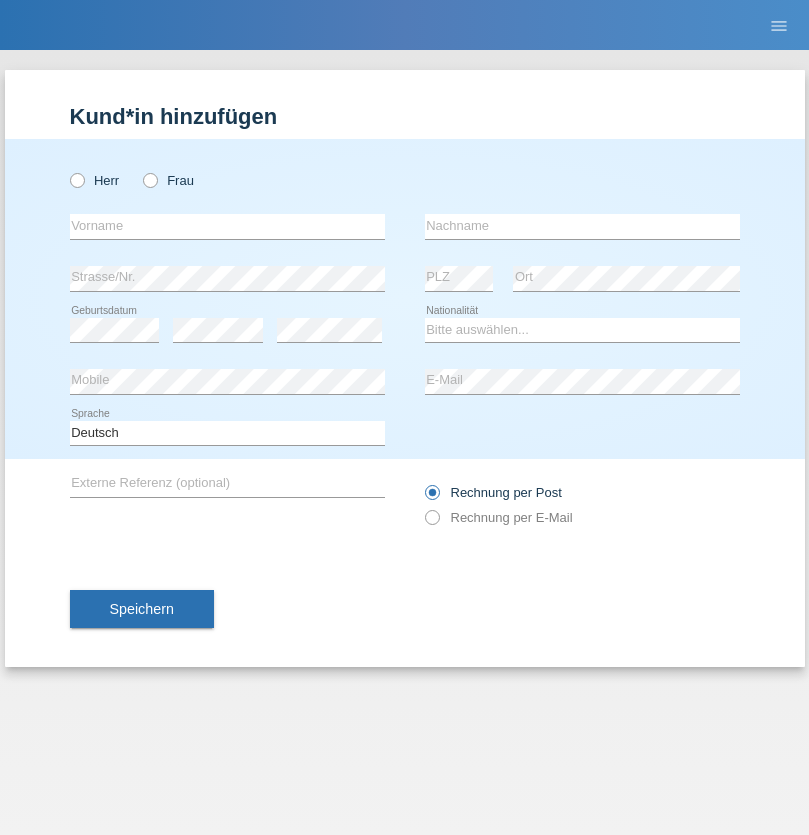 scroll, scrollTop: 0, scrollLeft: 0, axis: both 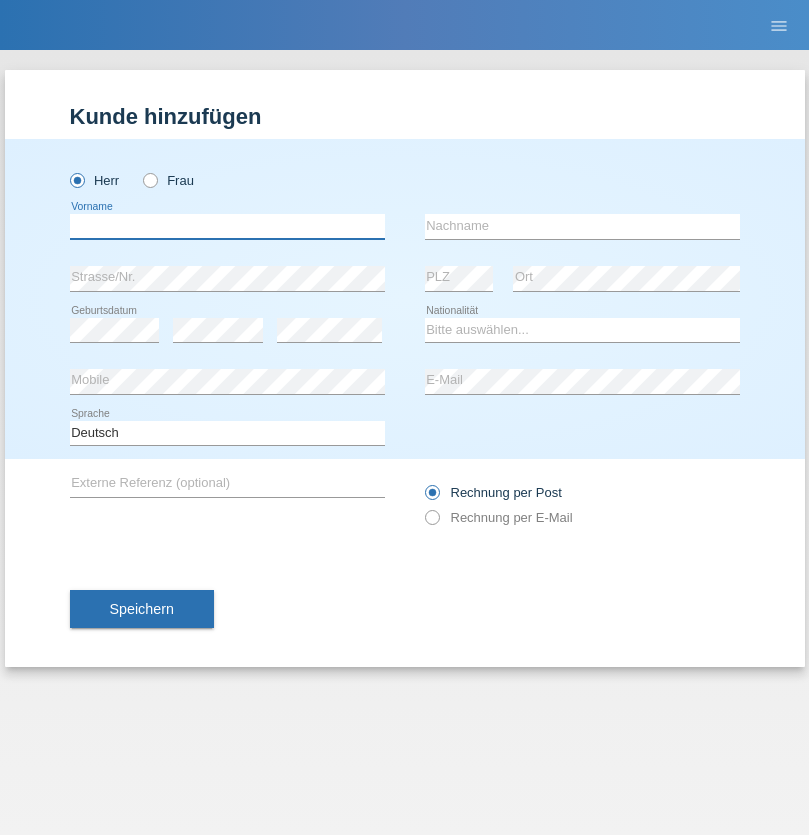 click at bounding box center (227, 226) 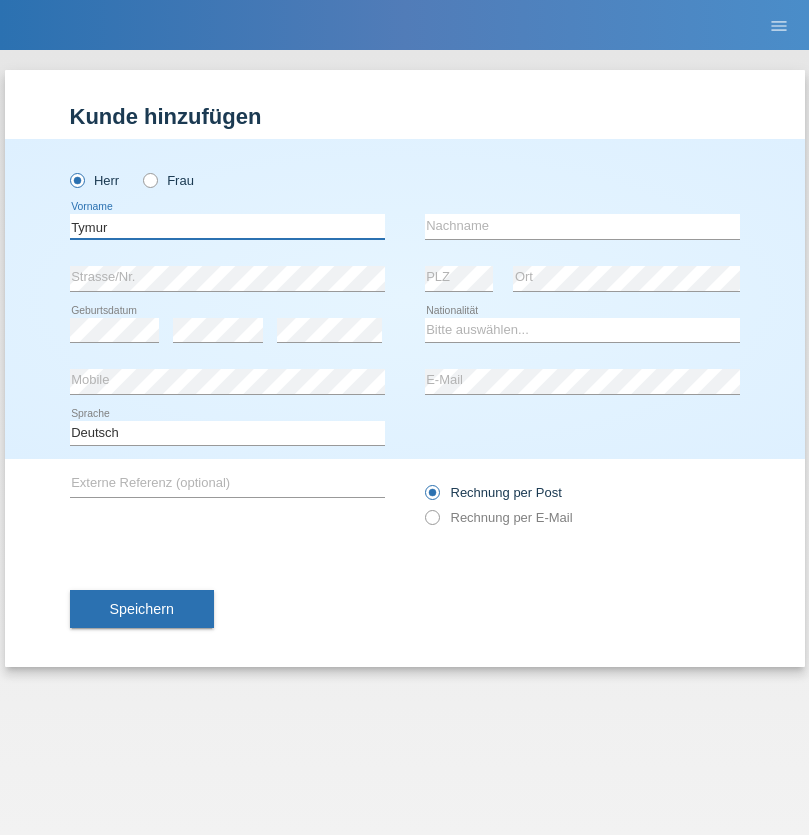 type on "Tymur" 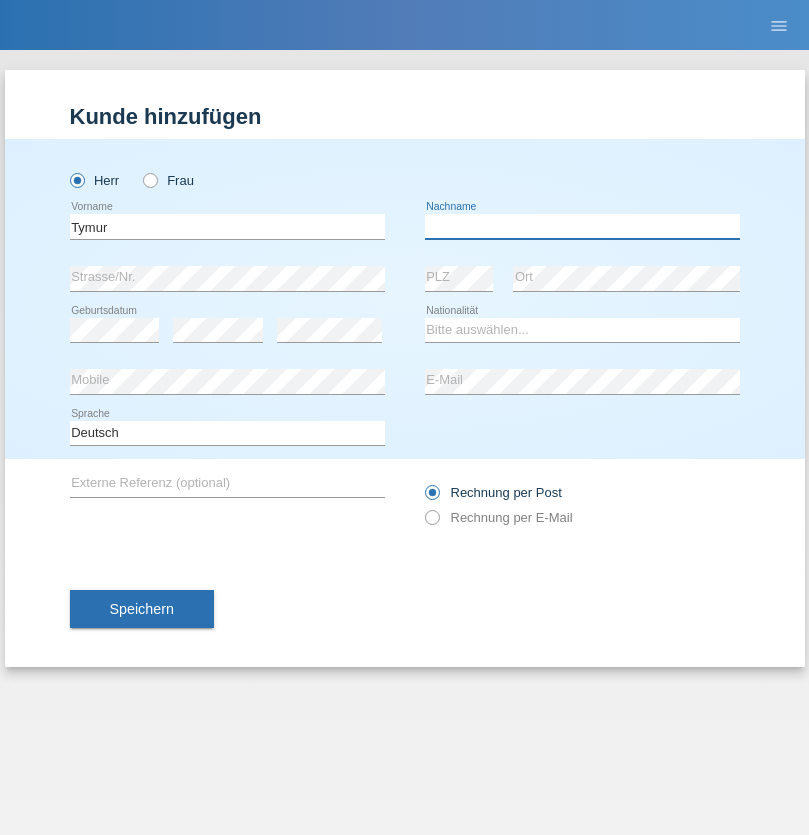 click at bounding box center [582, 226] 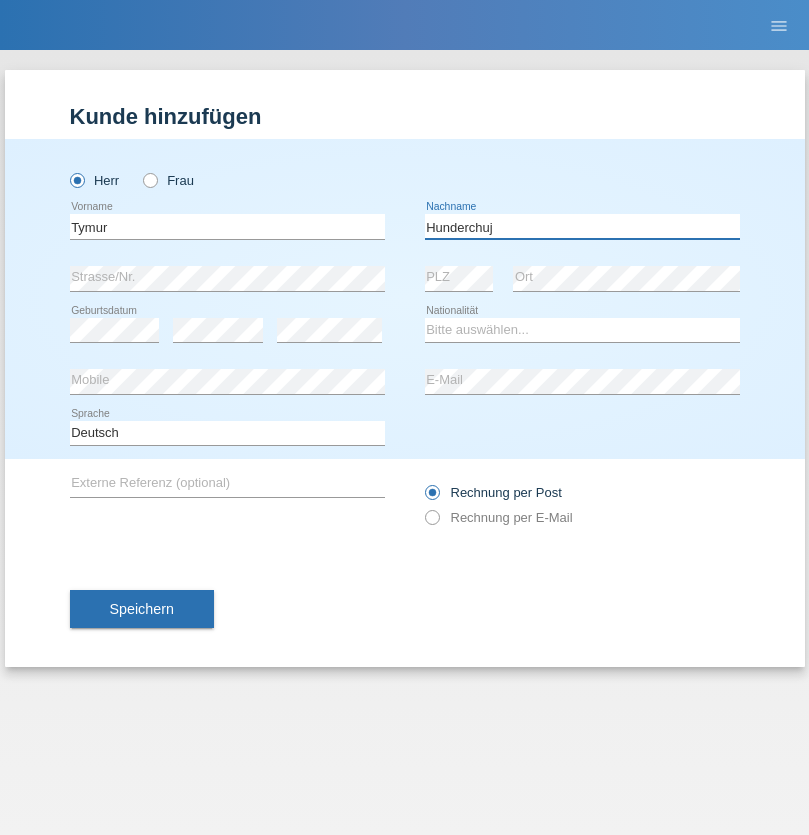 type on "Hunderchuj" 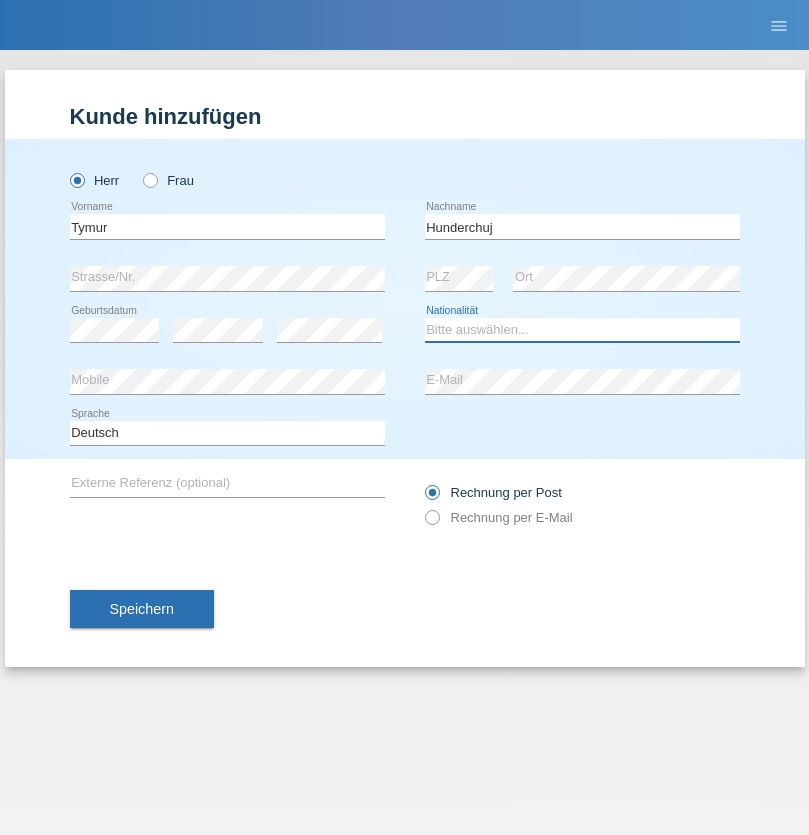 select on "UA" 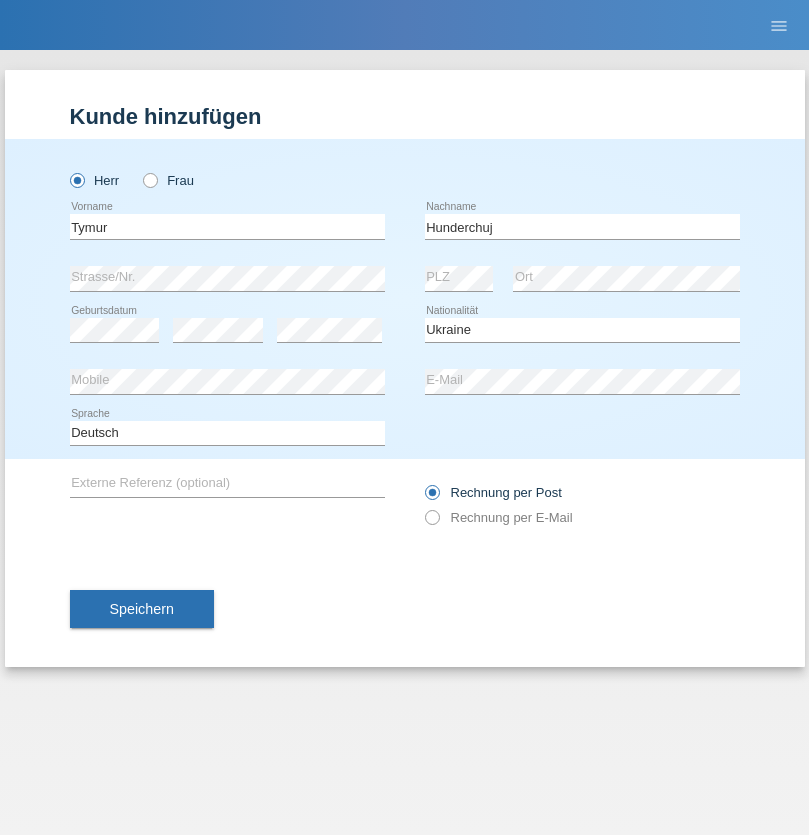 select on "C" 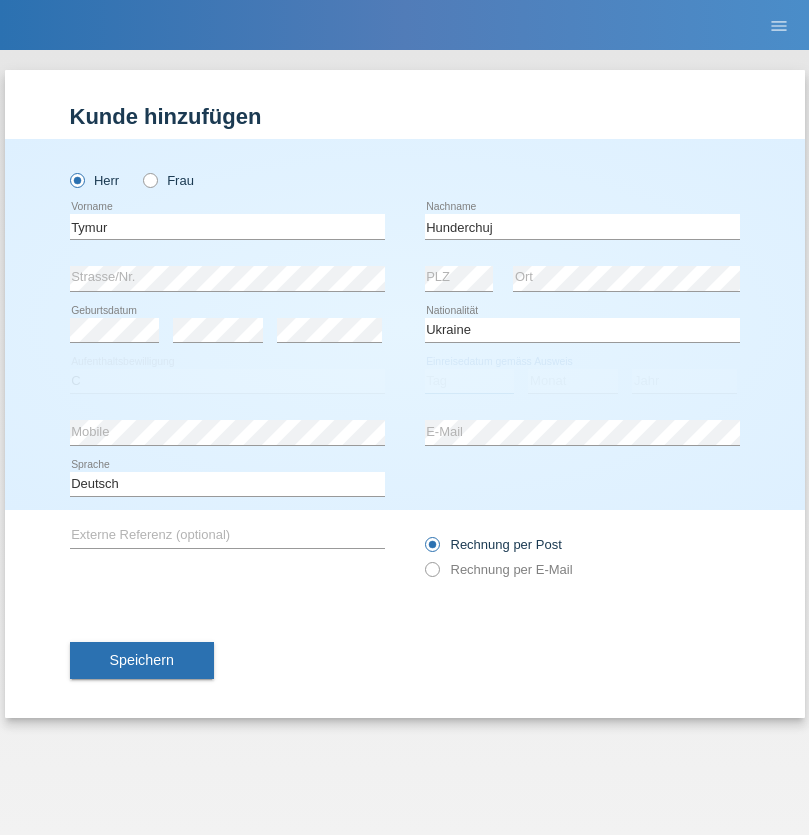 select on "20" 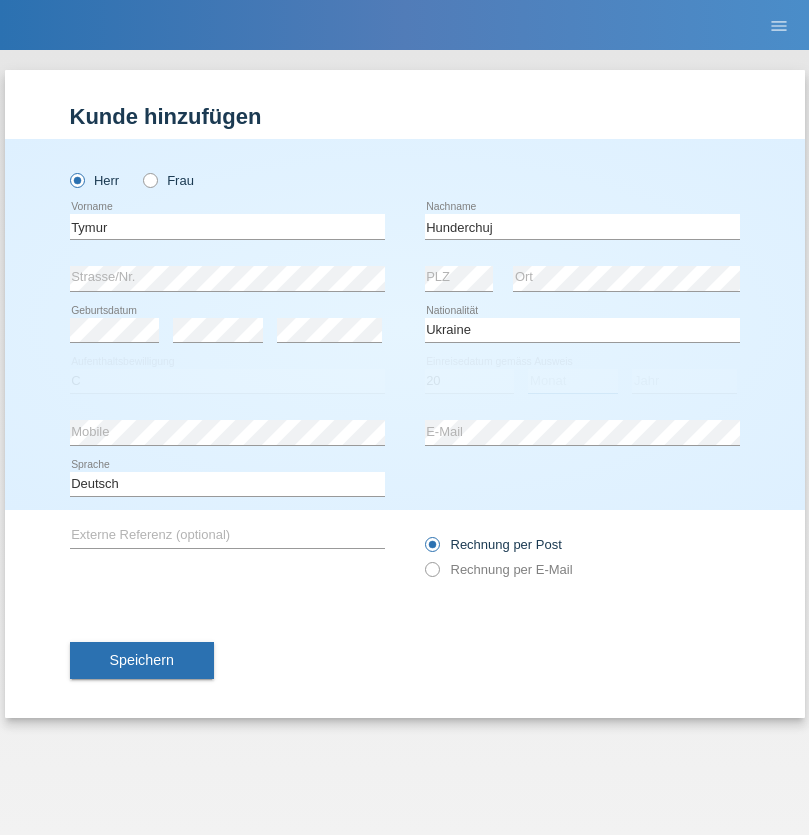 select on "08" 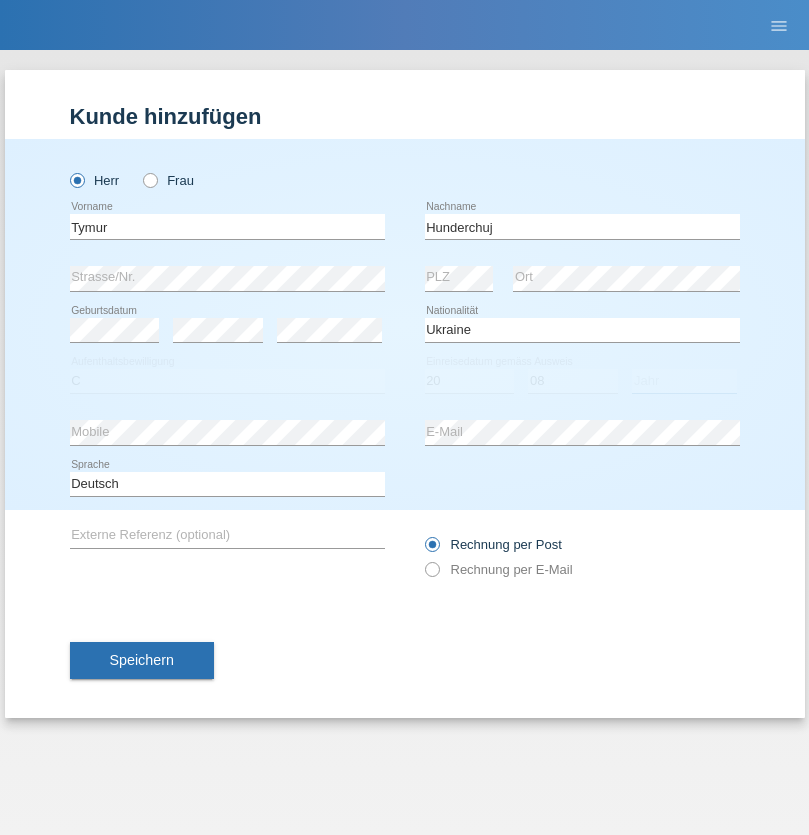 select on "2021" 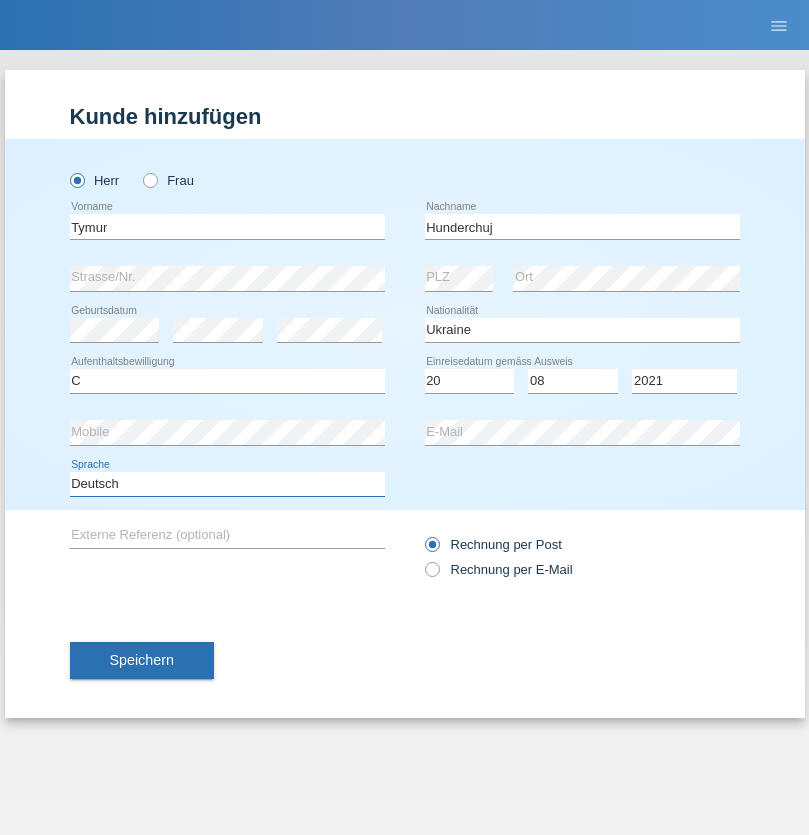 select on "en" 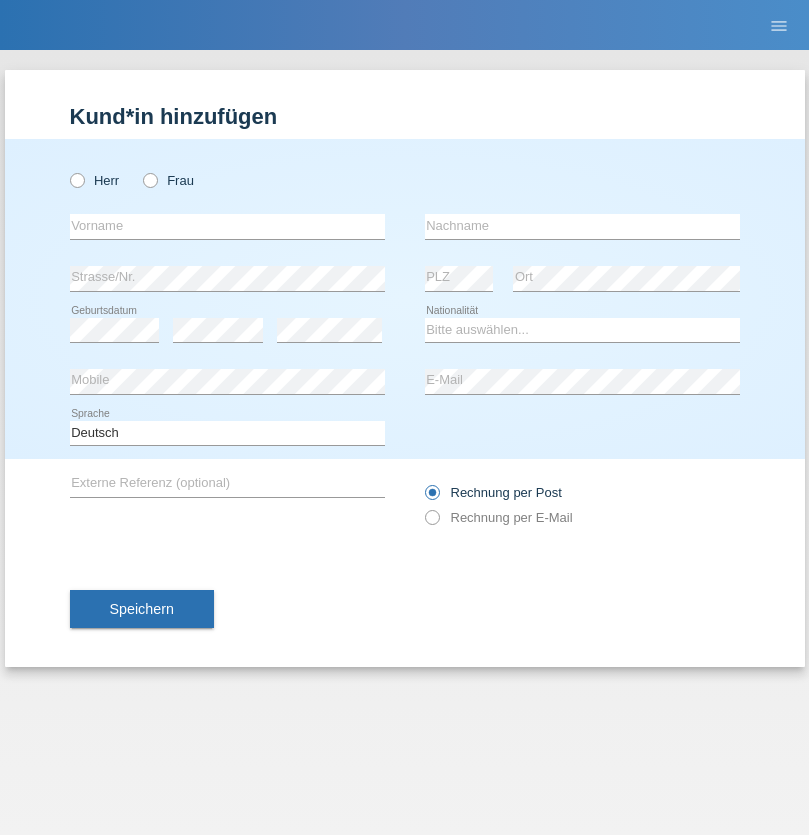 scroll, scrollTop: 0, scrollLeft: 0, axis: both 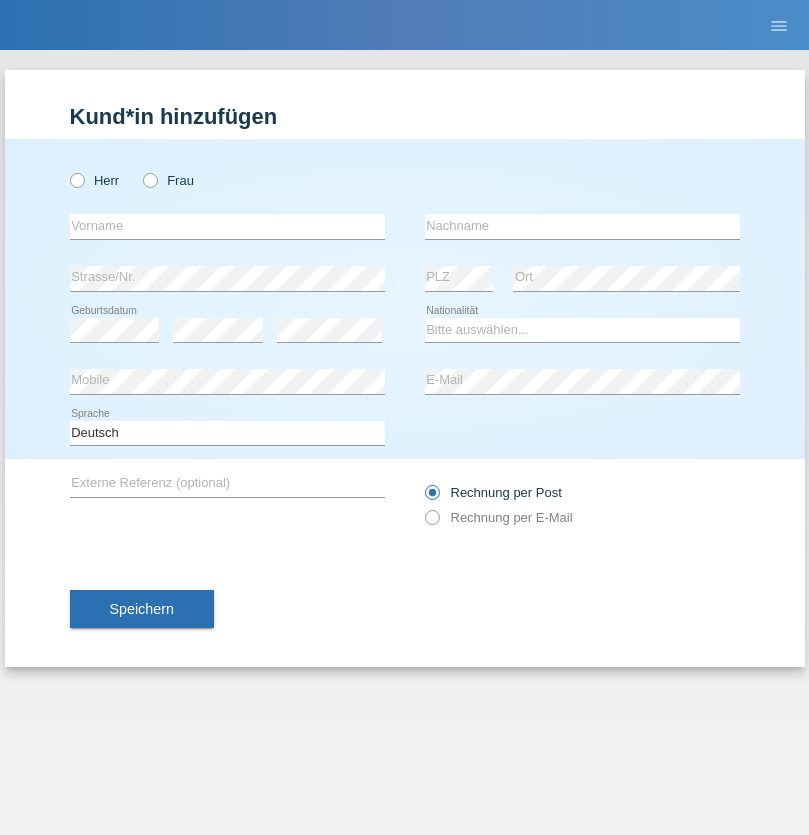 radio on "true" 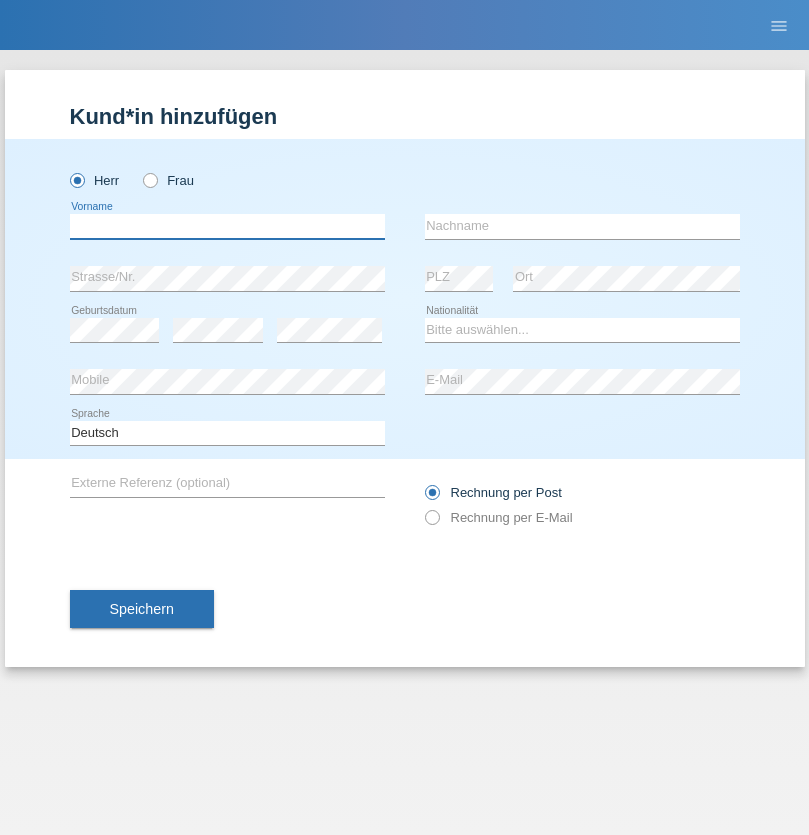 click at bounding box center [227, 226] 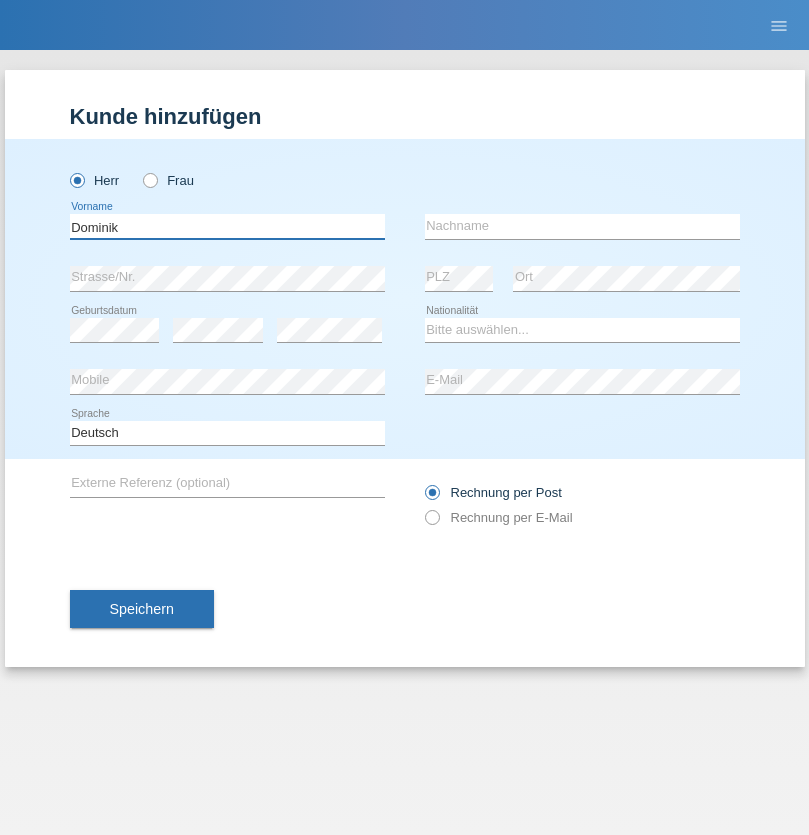 type on "Dominik" 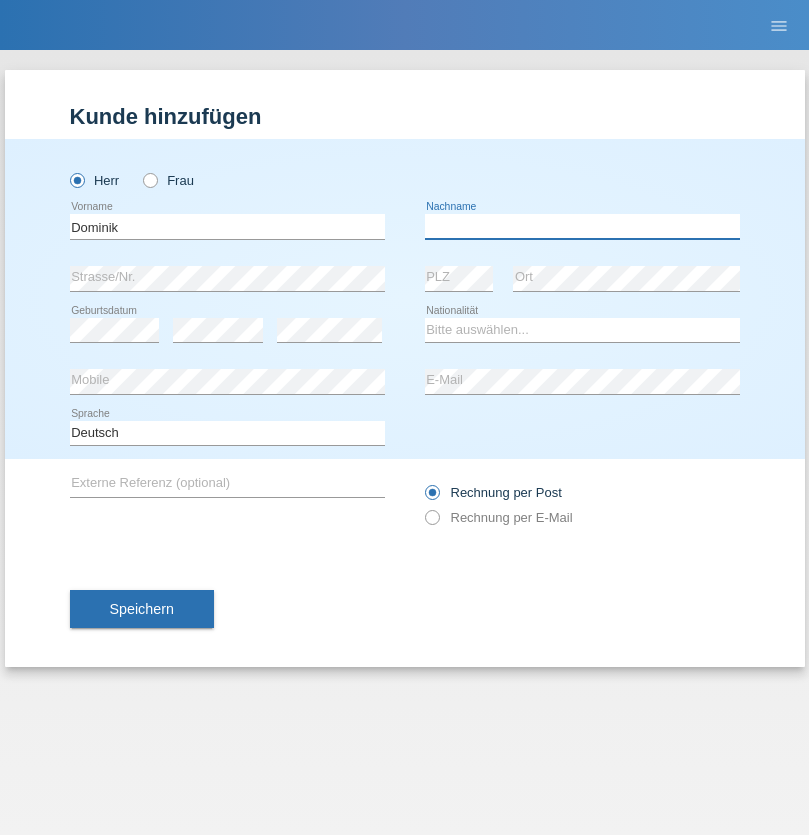 click at bounding box center [582, 226] 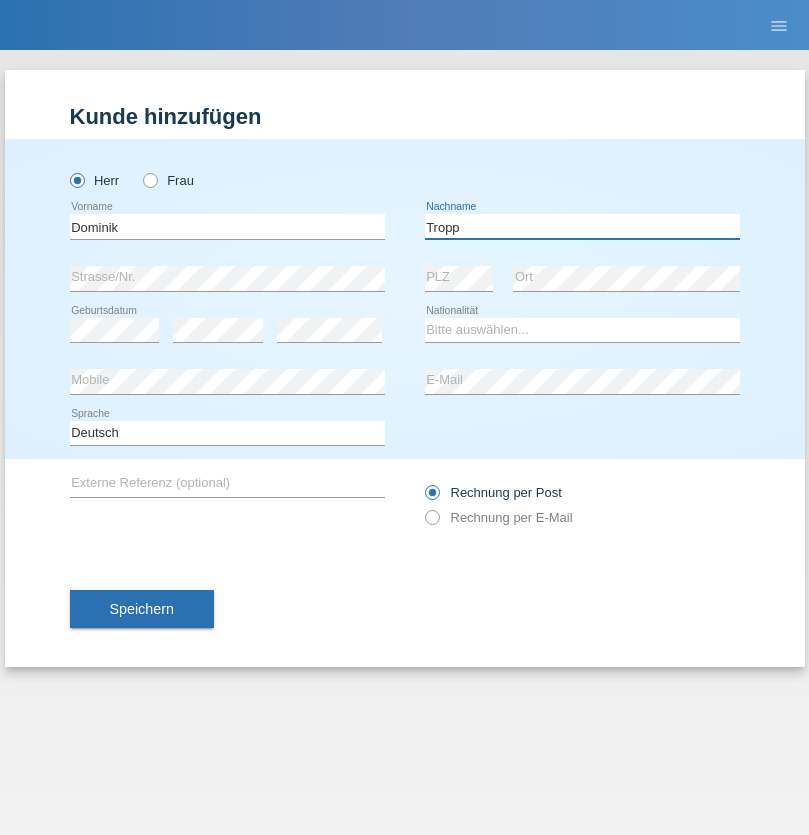 type on "Tropp" 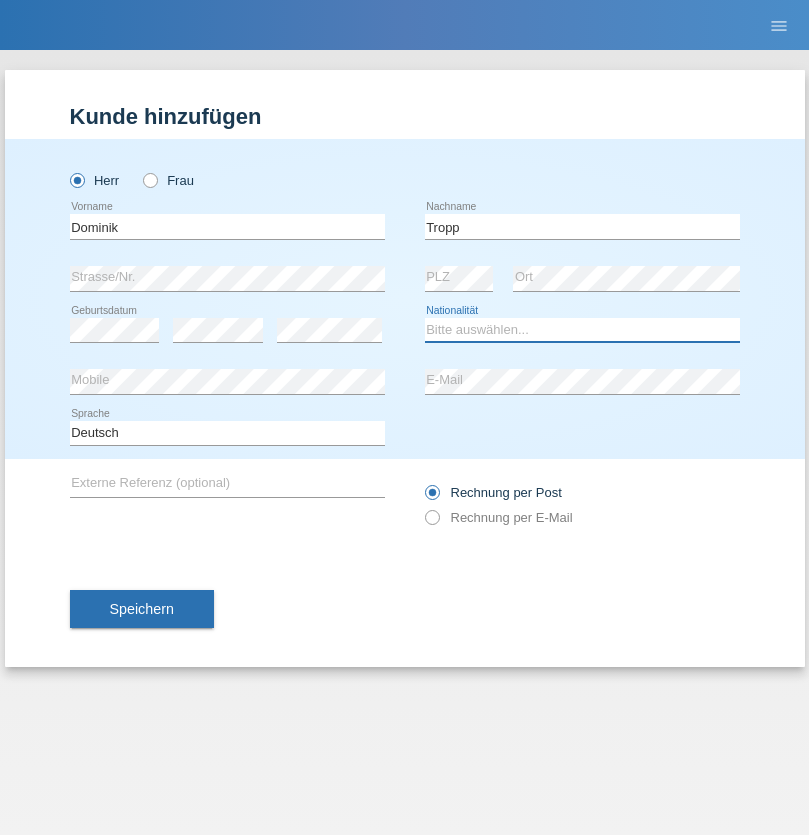 select on "SK" 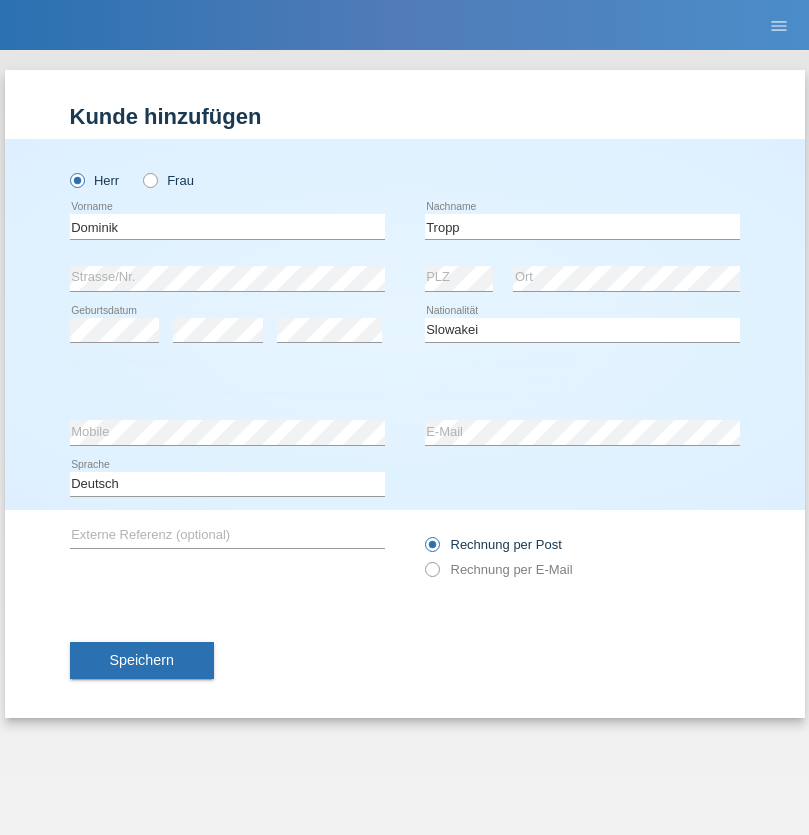 select on "C" 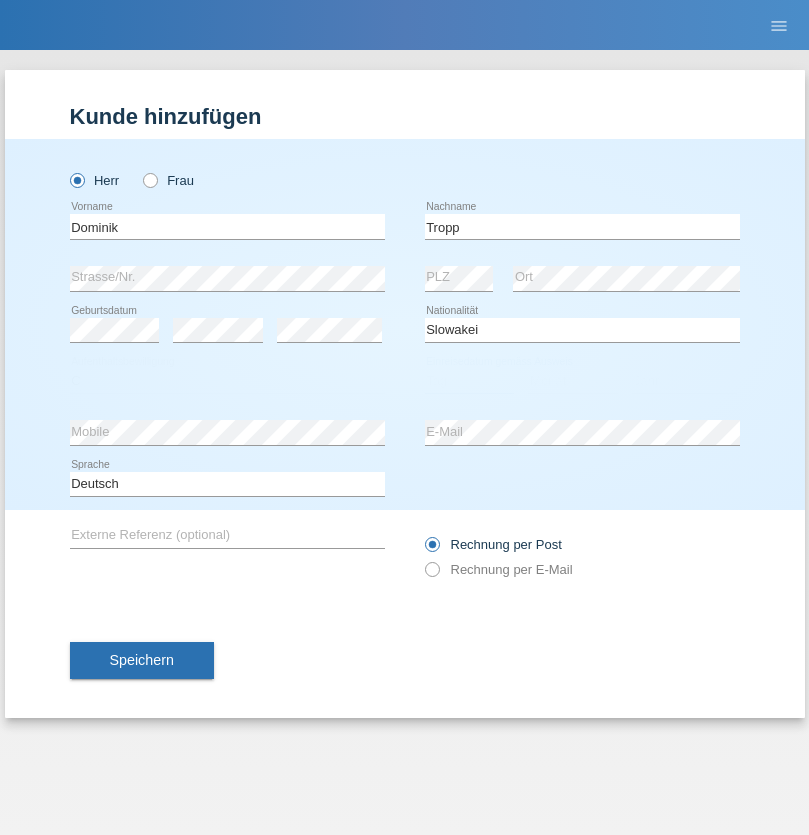 select on "09" 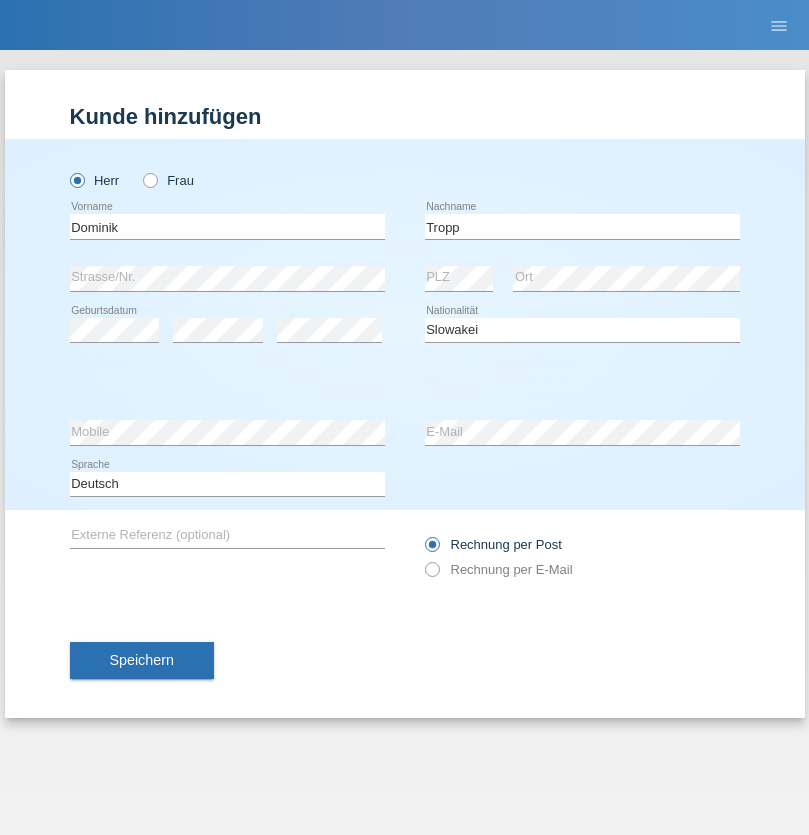 select on "08" 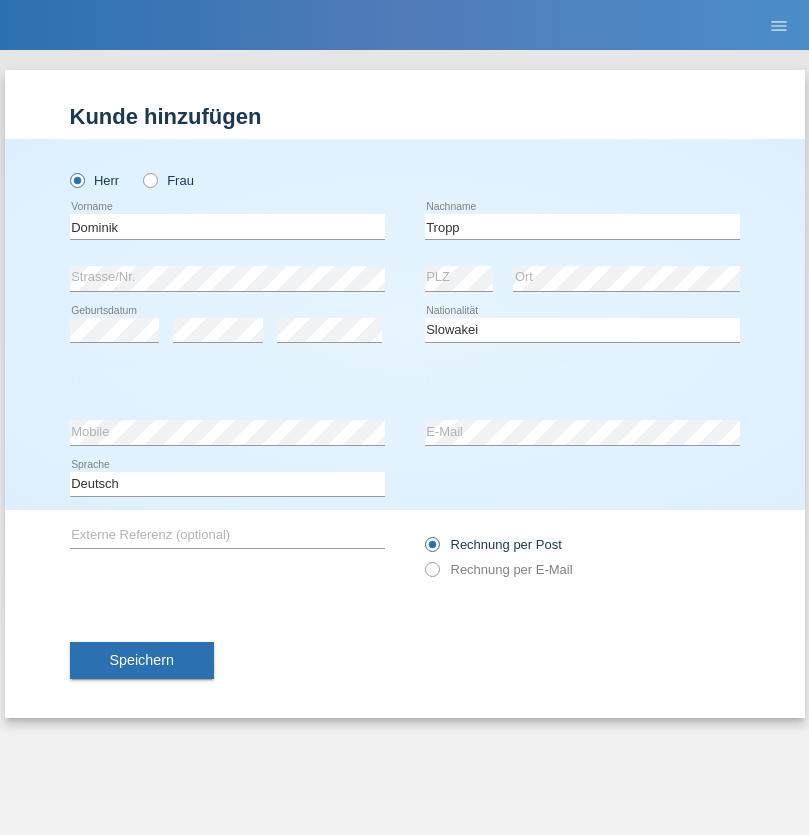 select on "2021" 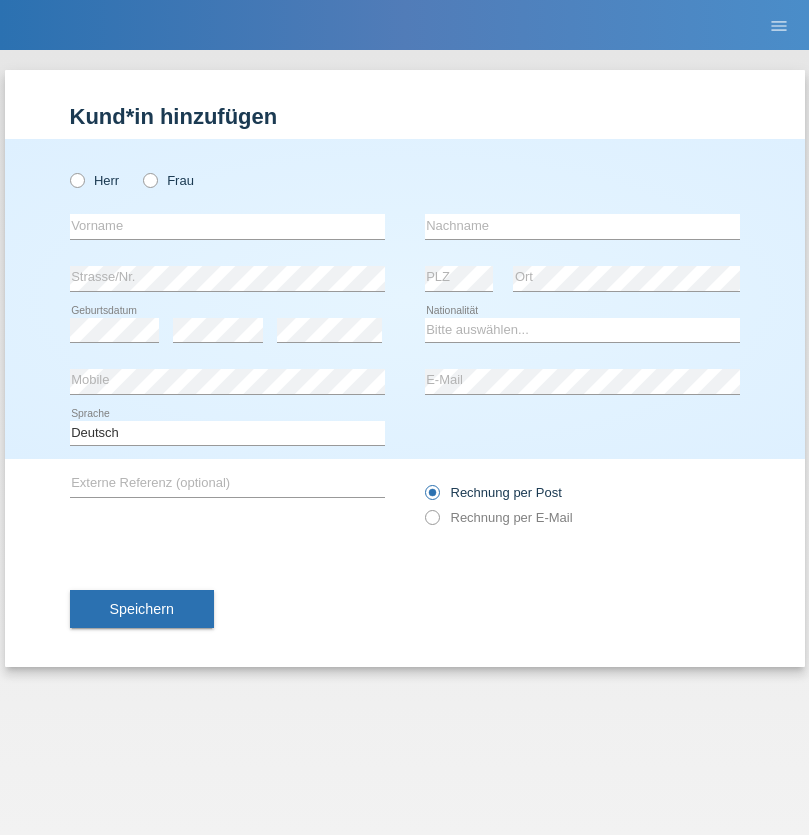 scroll, scrollTop: 0, scrollLeft: 0, axis: both 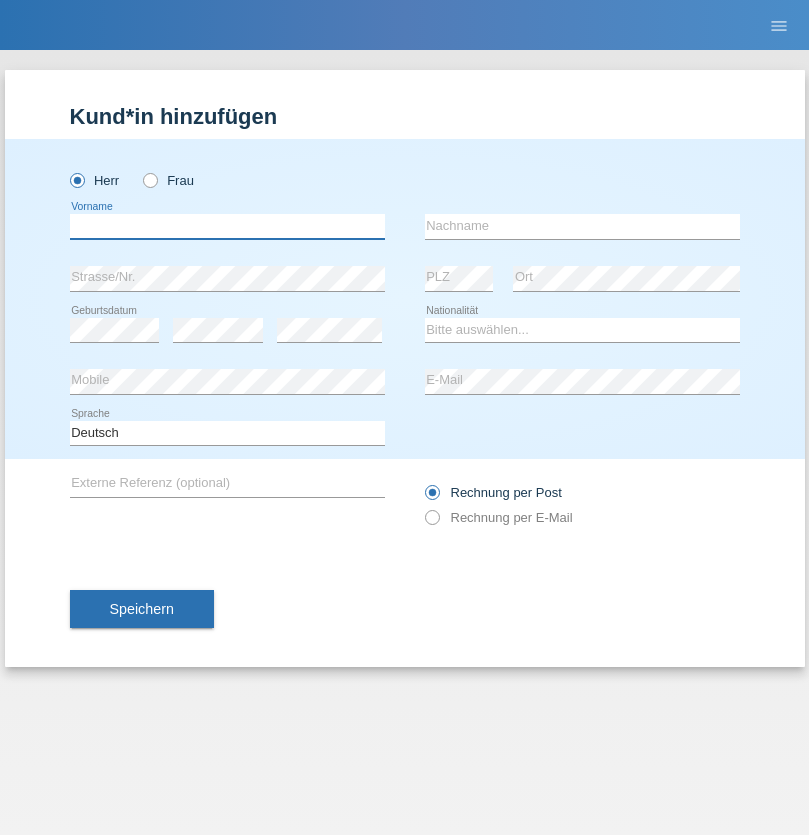 click at bounding box center (227, 226) 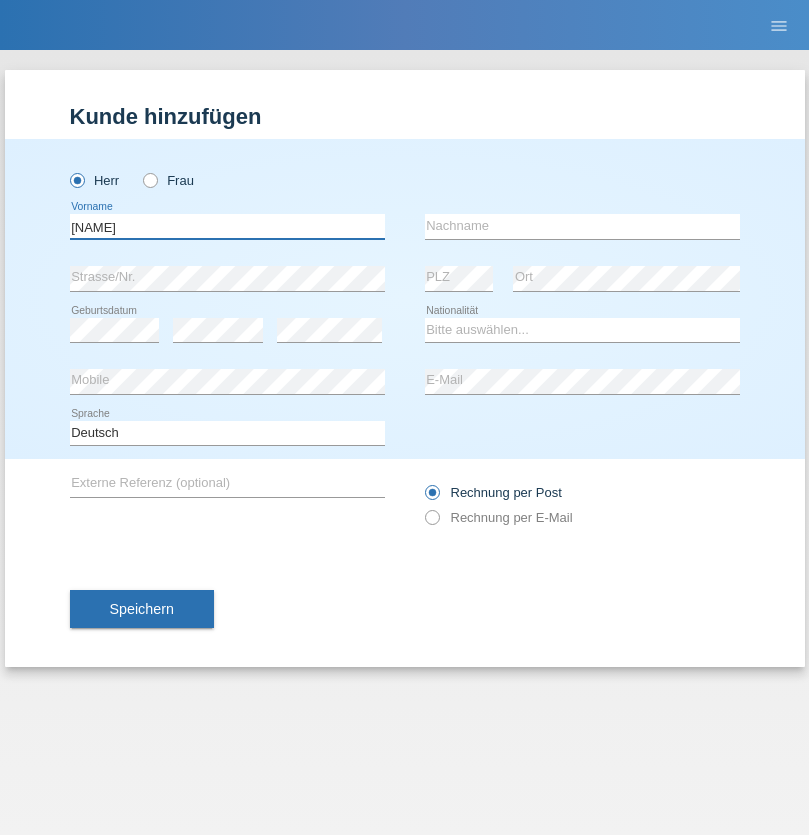 type on "Dirk" 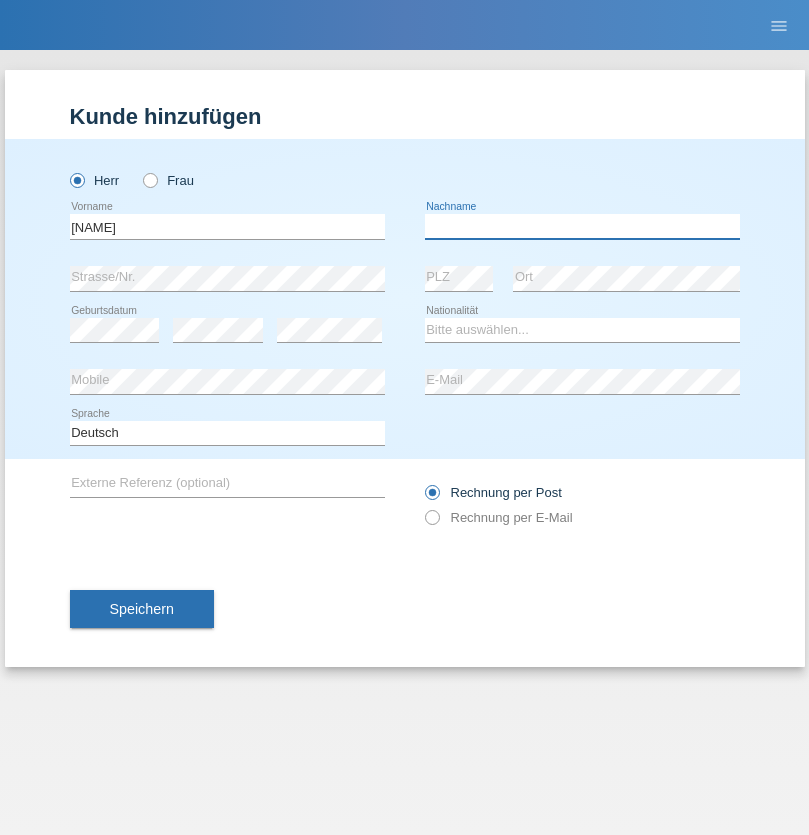 click at bounding box center (582, 226) 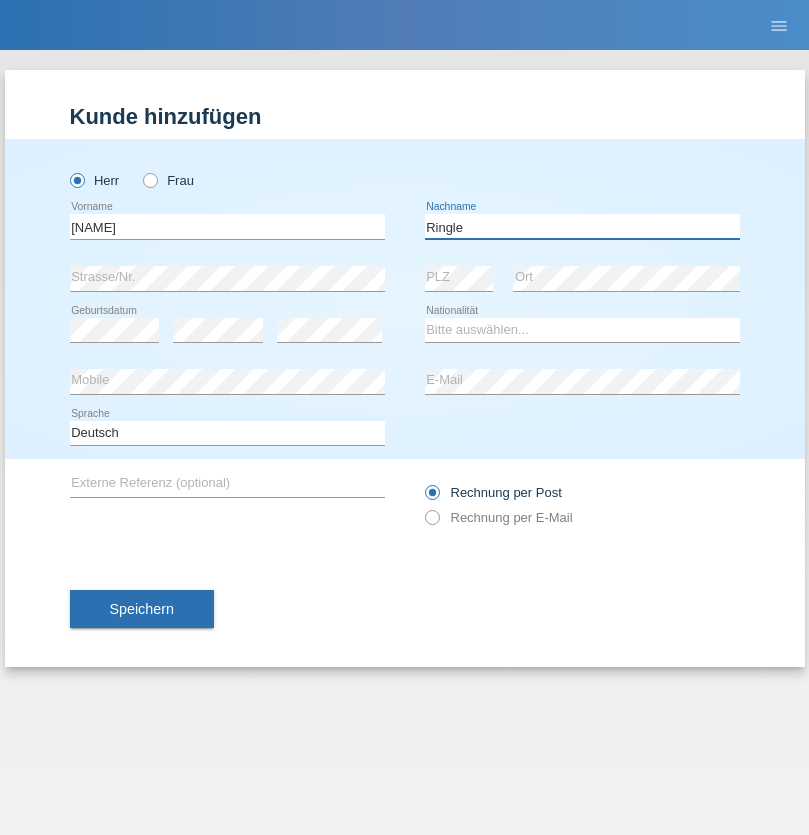 type on "Ringle" 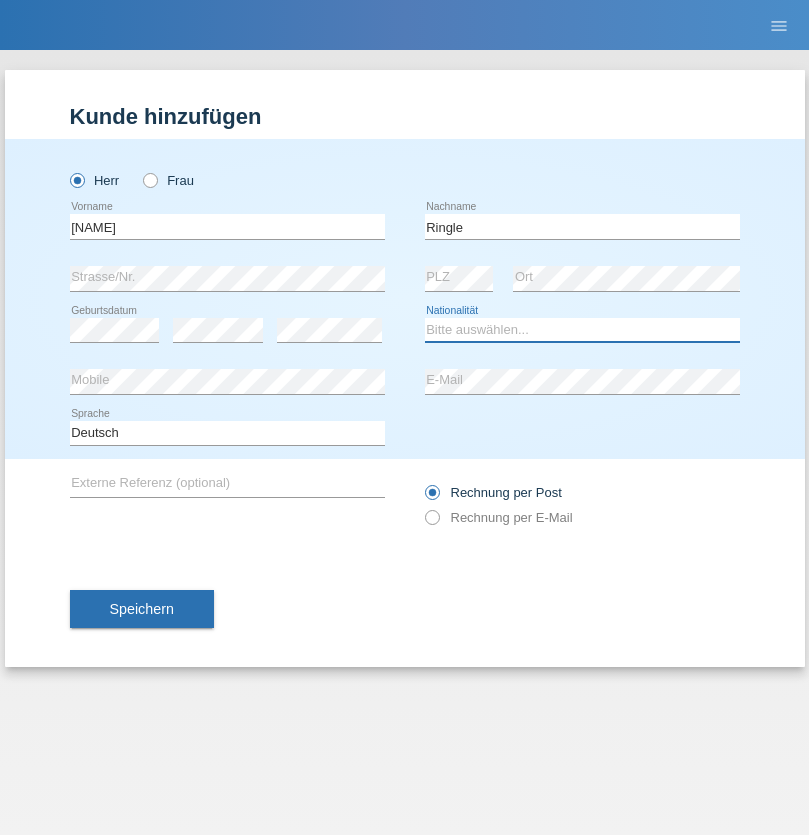 select on "DE" 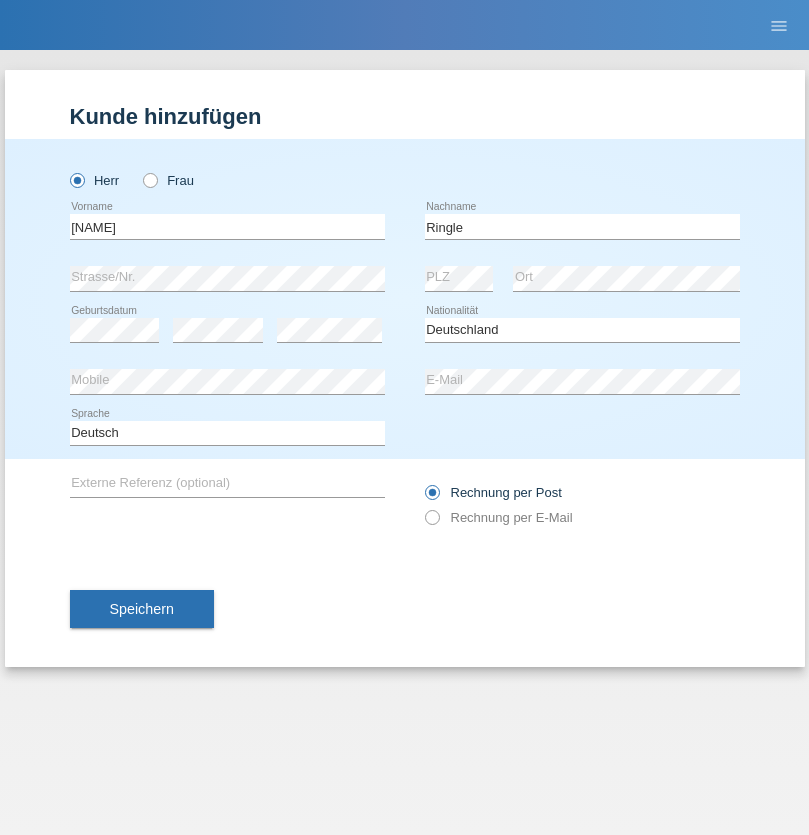 select on "C" 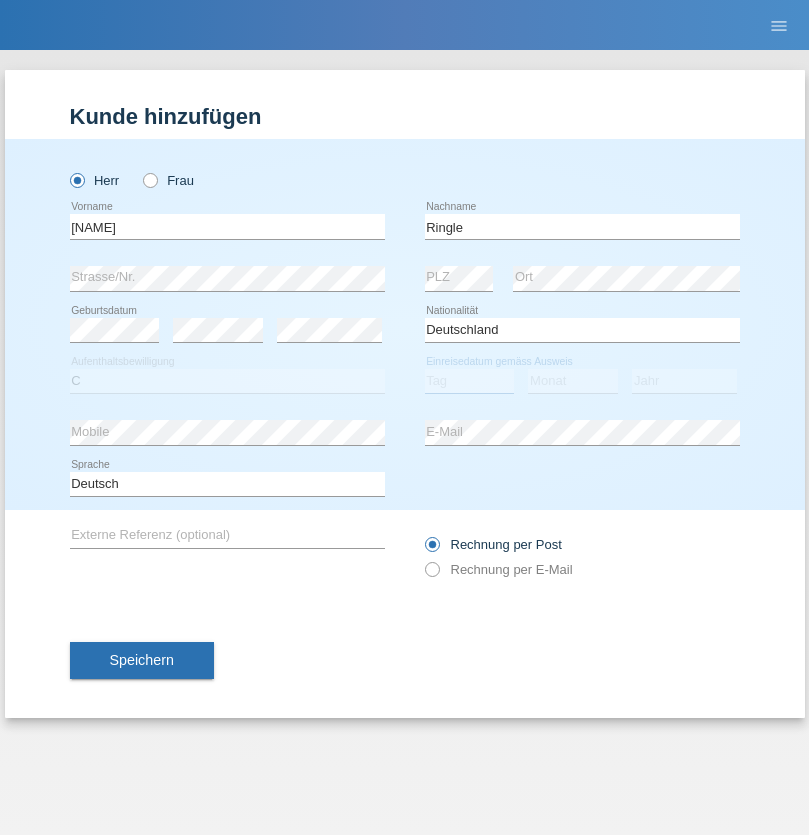 select on "06" 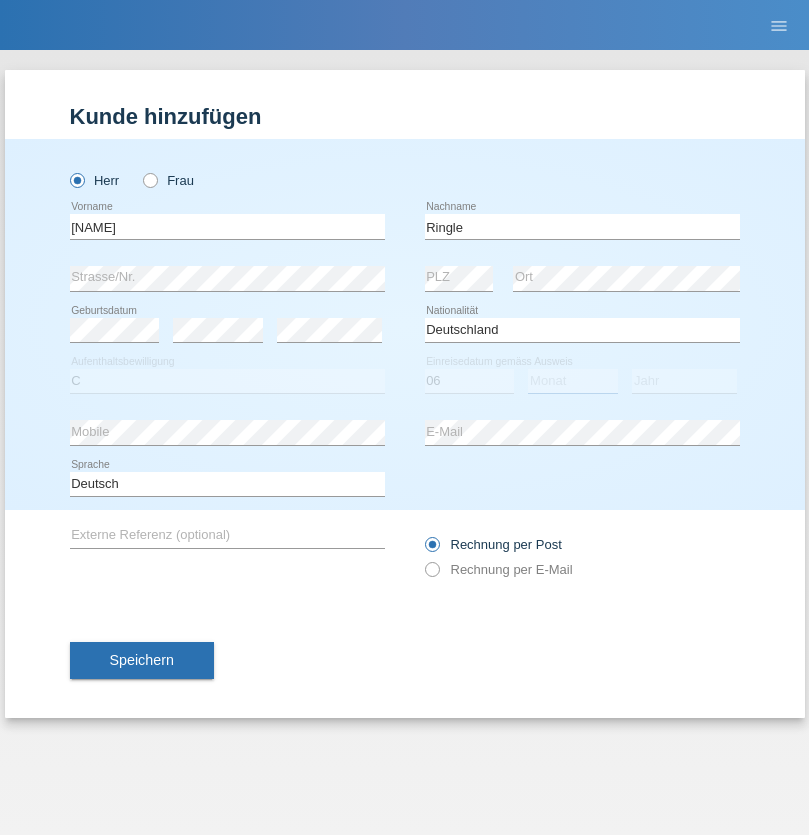 select on "01" 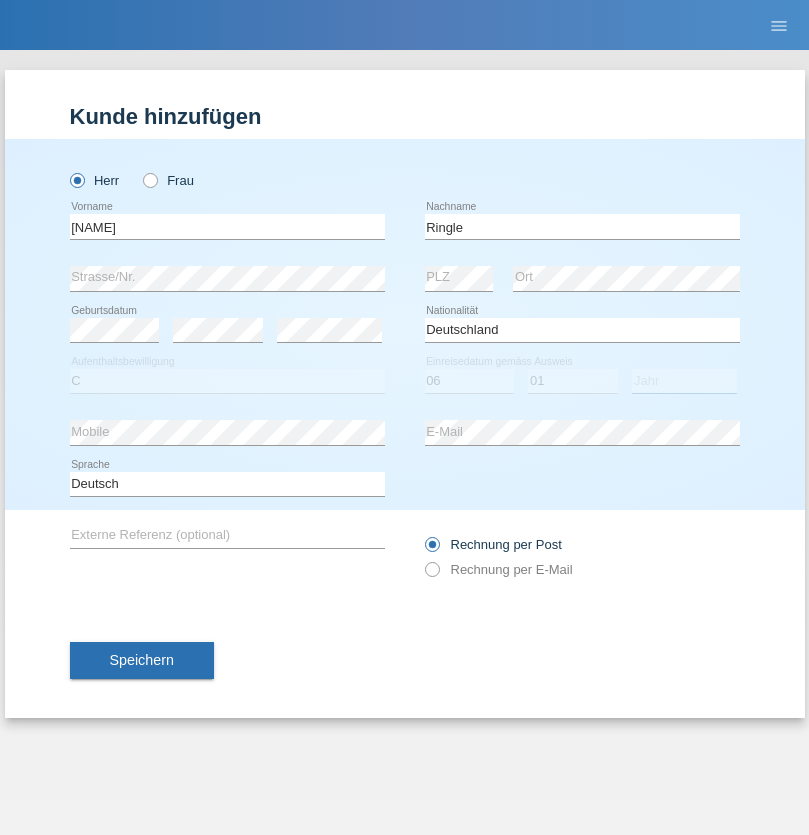 select on "2021" 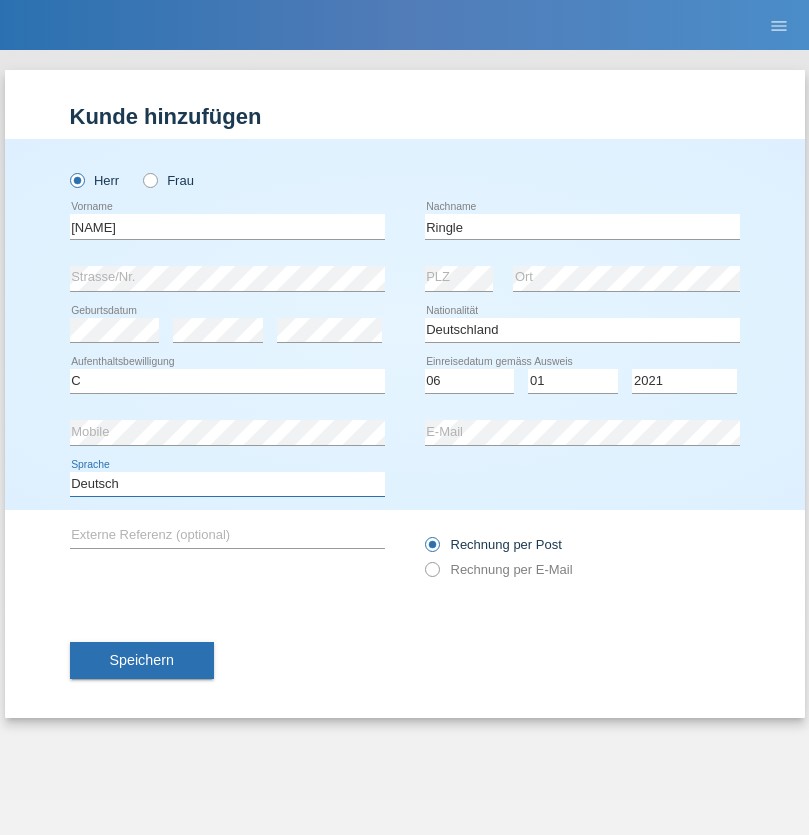 select on "en" 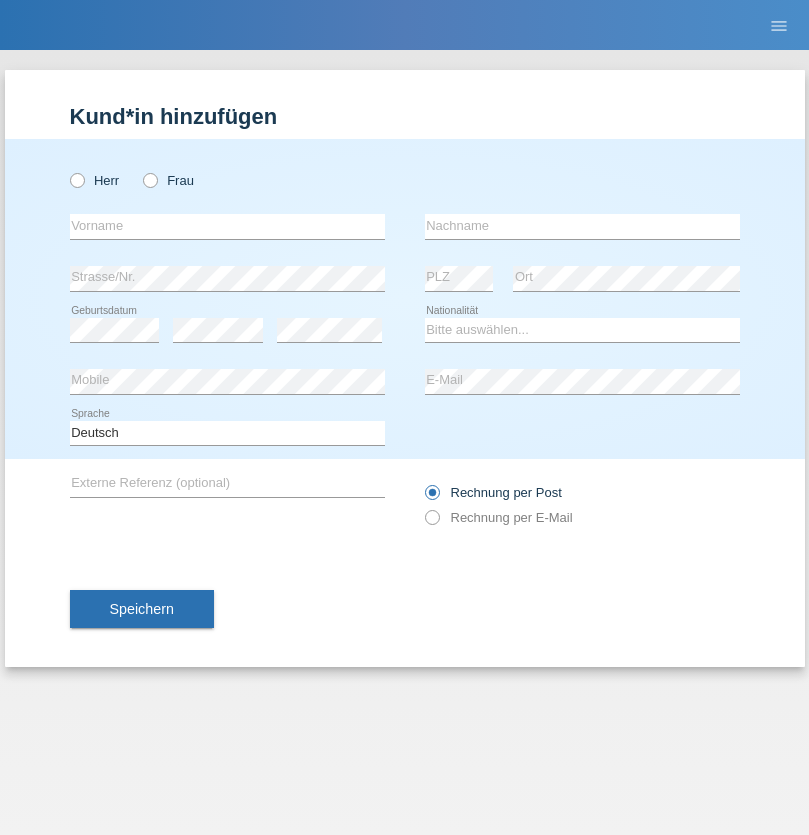 scroll, scrollTop: 0, scrollLeft: 0, axis: both 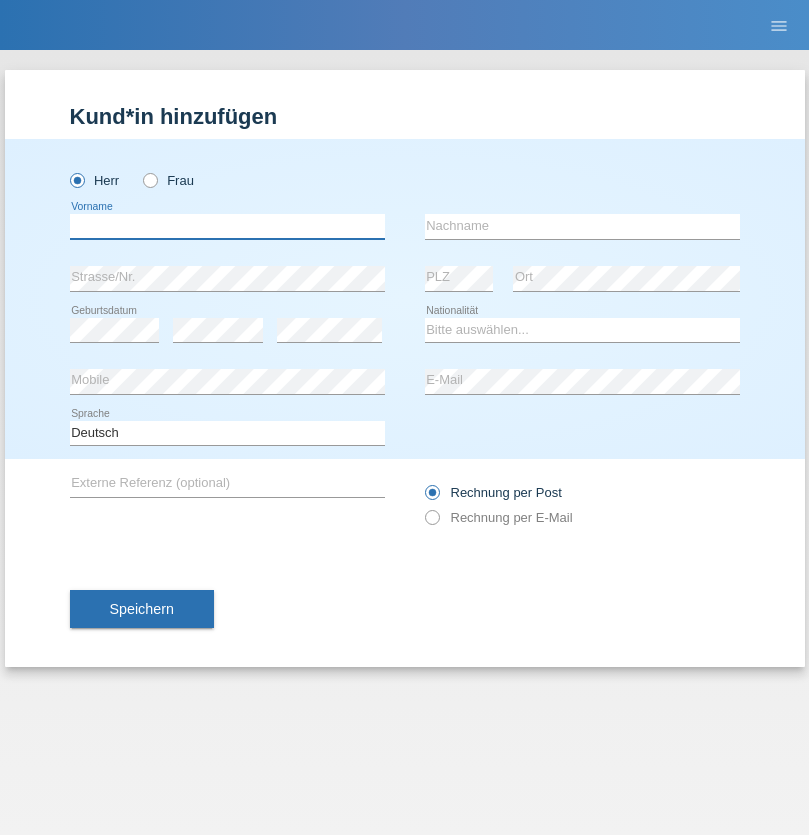 click at bounding box center [227, 226] 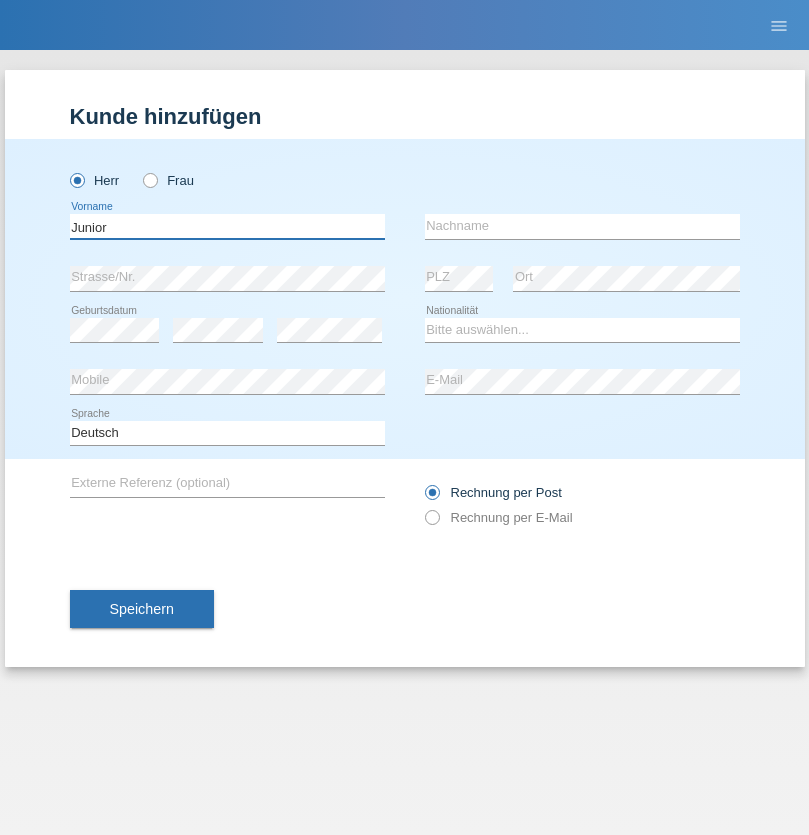 type on "Junior" 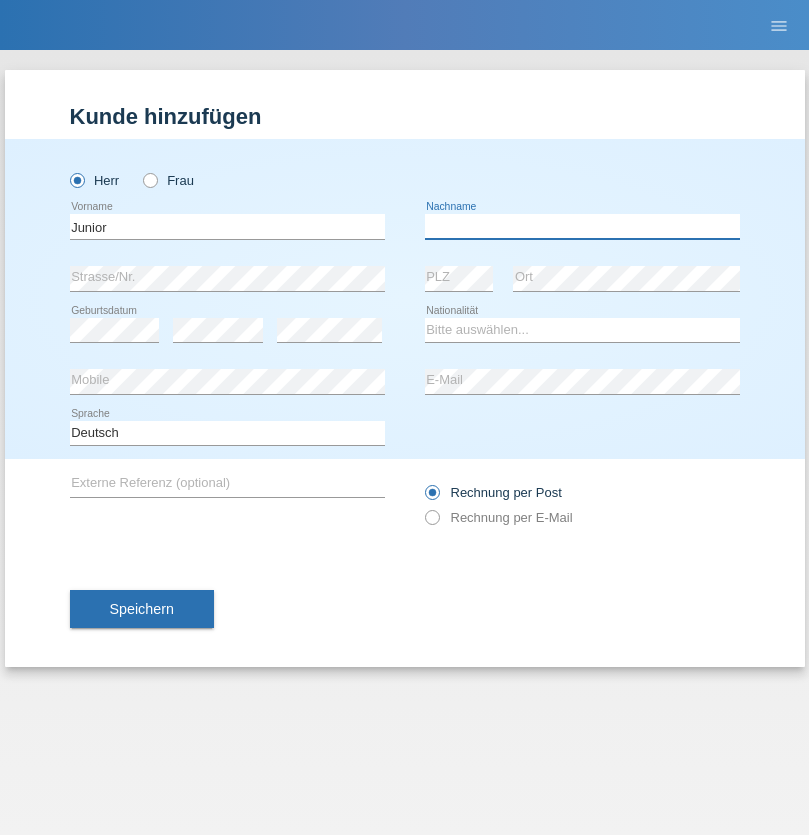 click at bounding box center [582, 226] 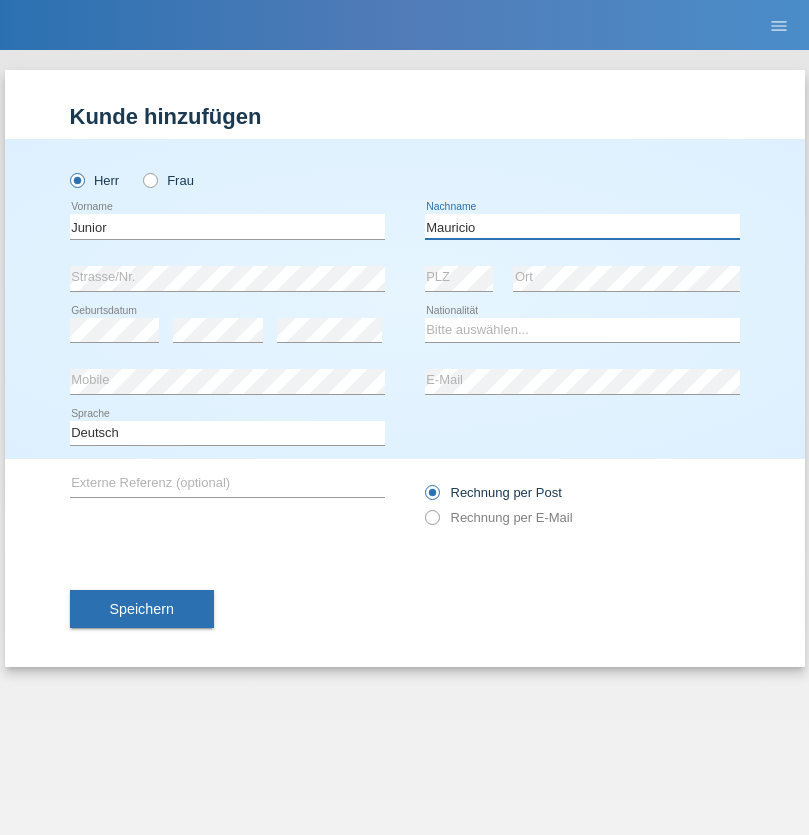 type on "Mauricio" 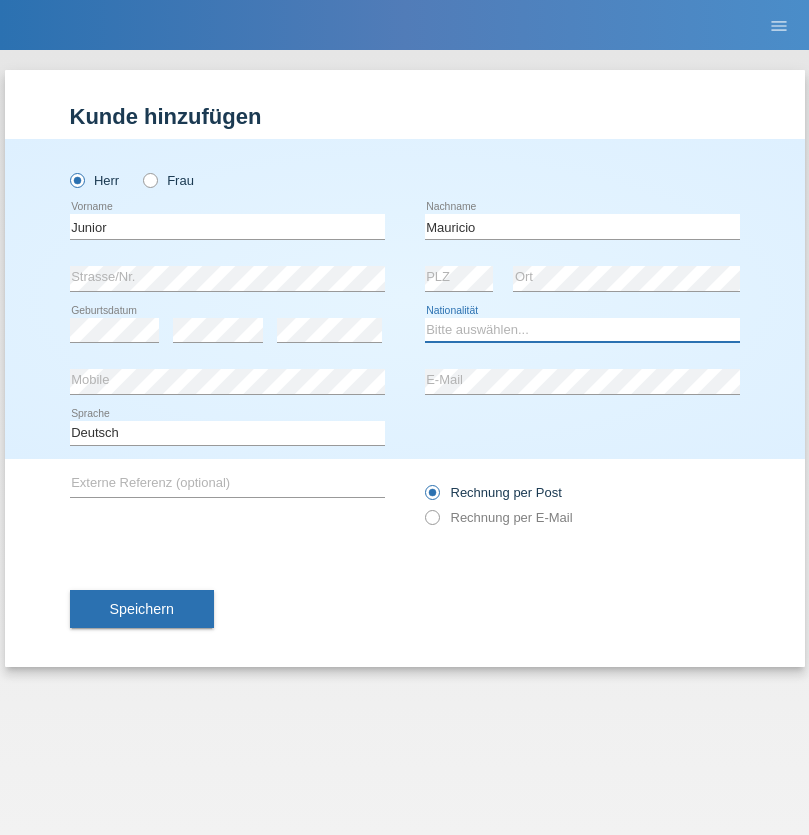 select on "CH" 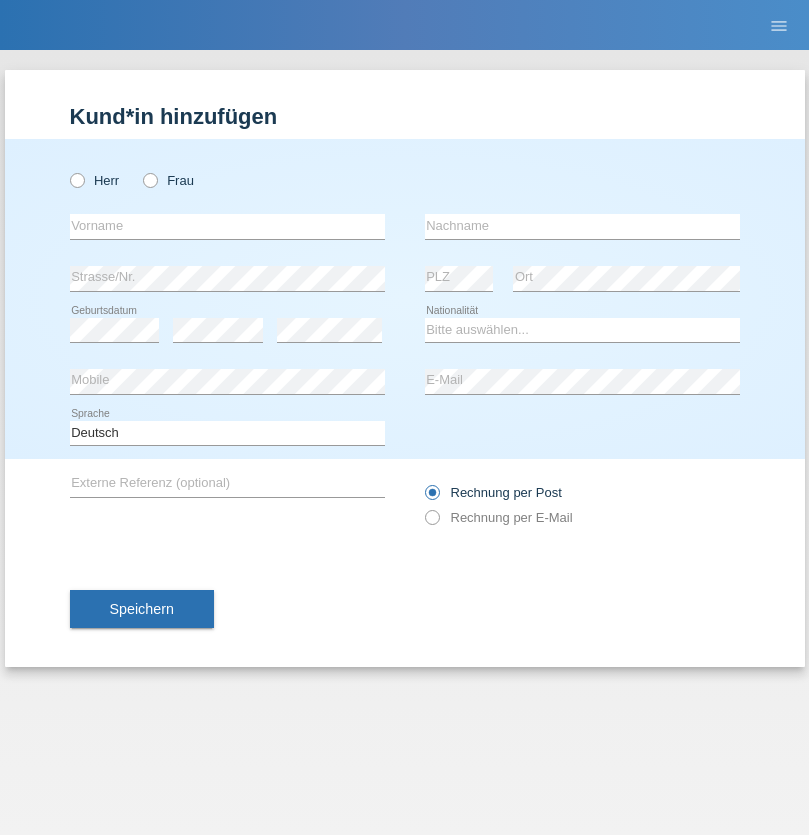 scroll, scrollTop: 0, scrollLeft: 0, axis: both 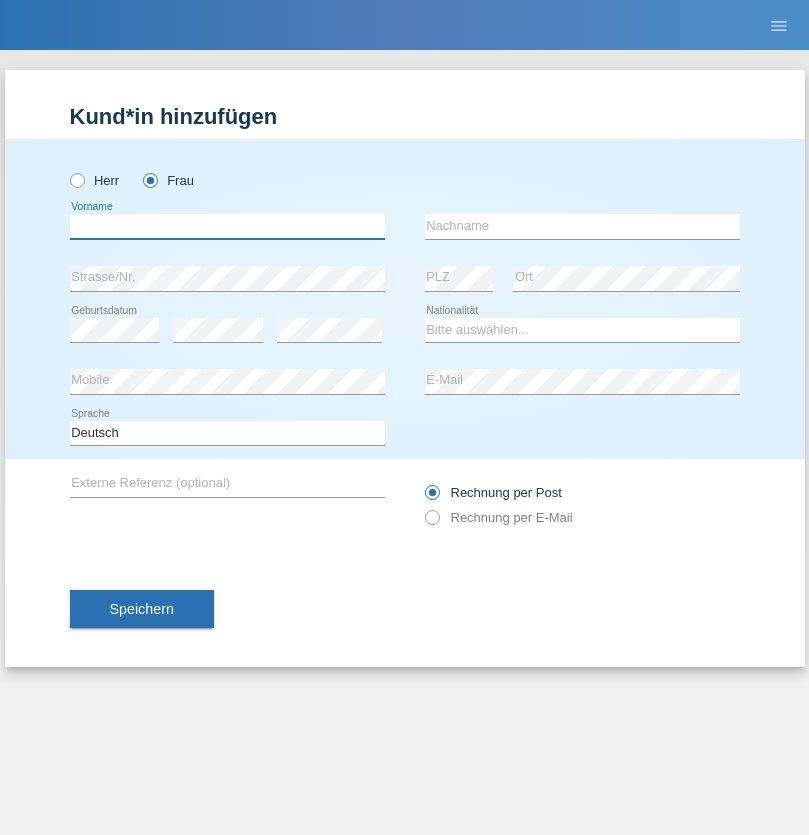 click at bounding box center [227, 226] 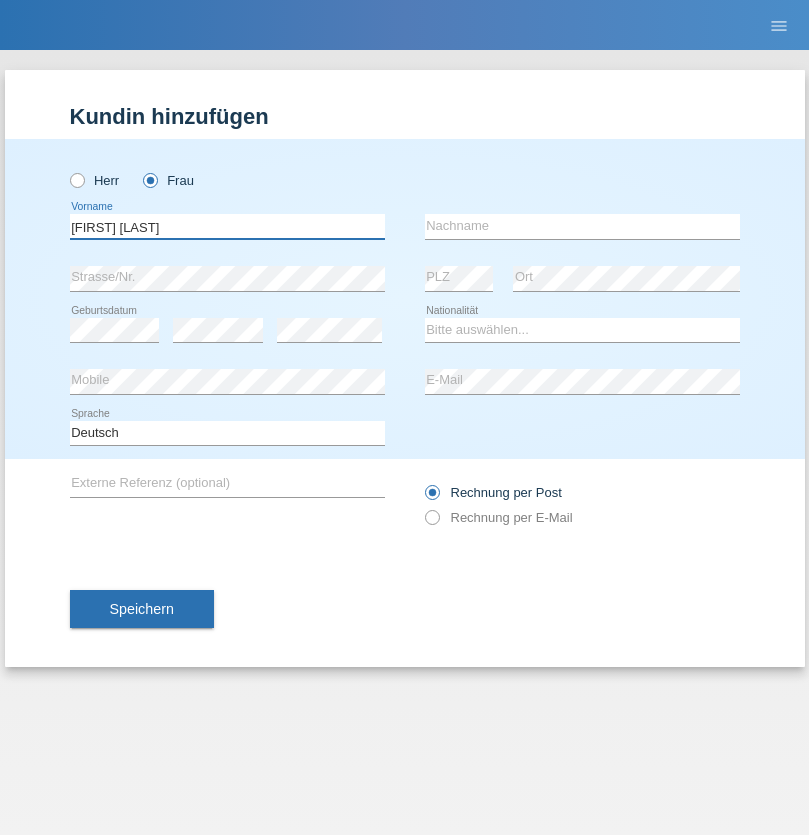 type on "[FIRST] [LAST]" 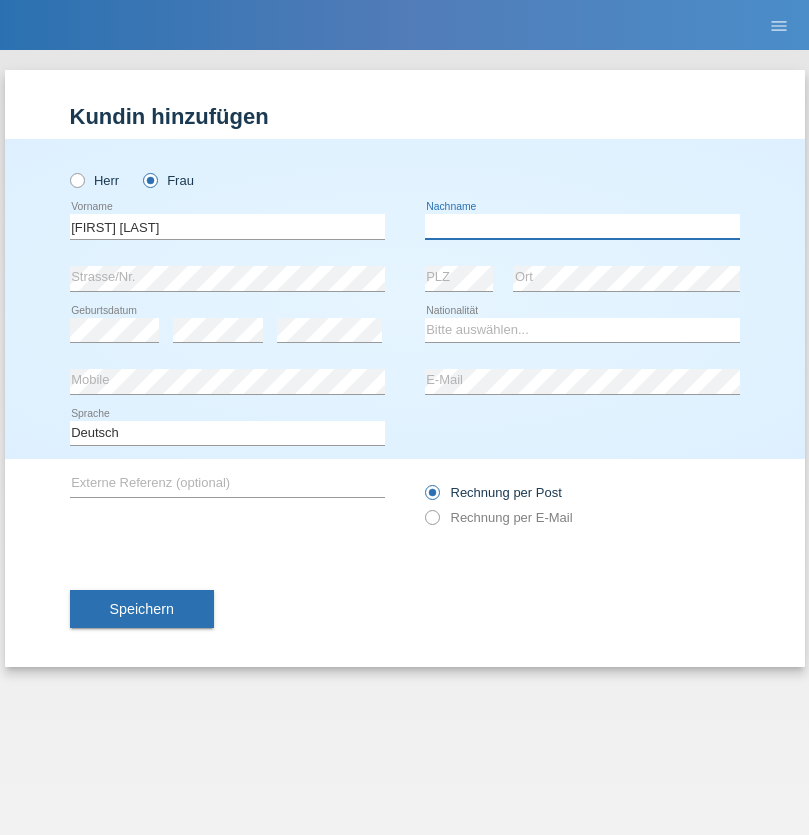 click at bounding box center (582, 226) 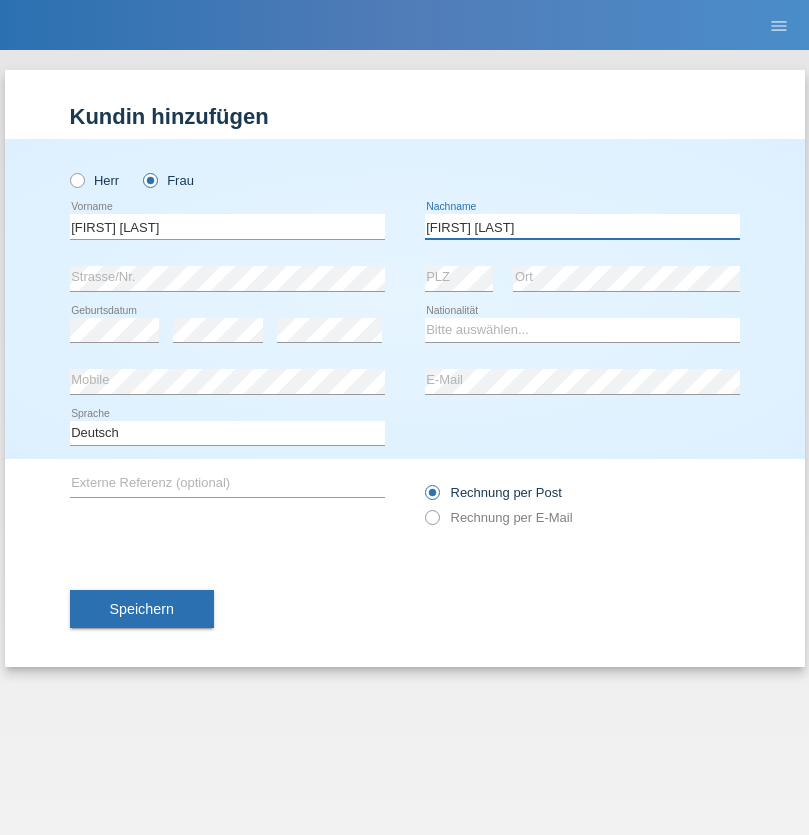type on "[FIRST] [LAST]" 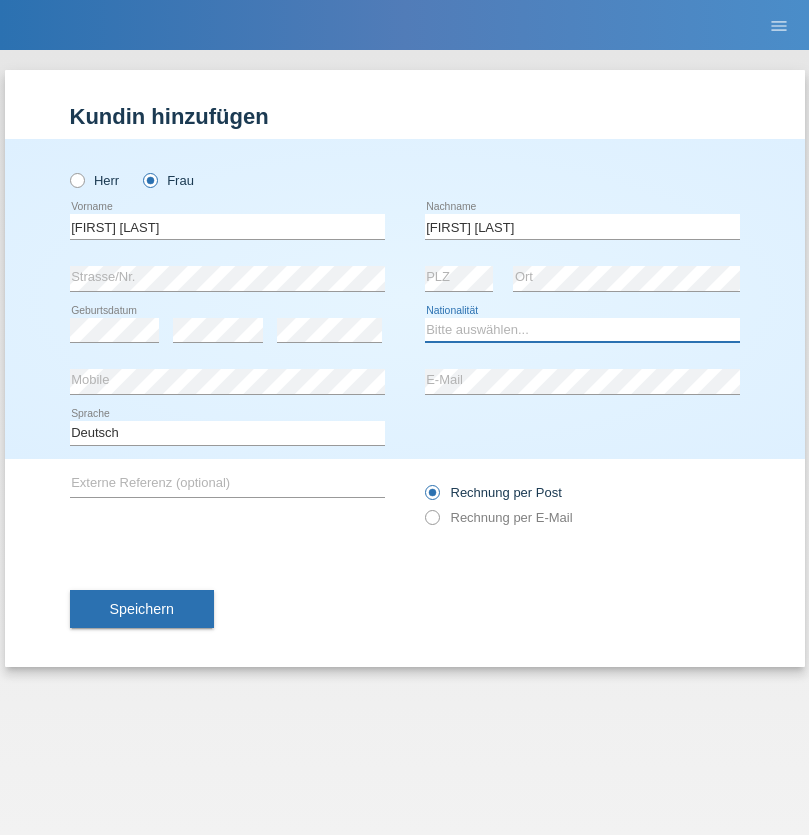select on "CH" 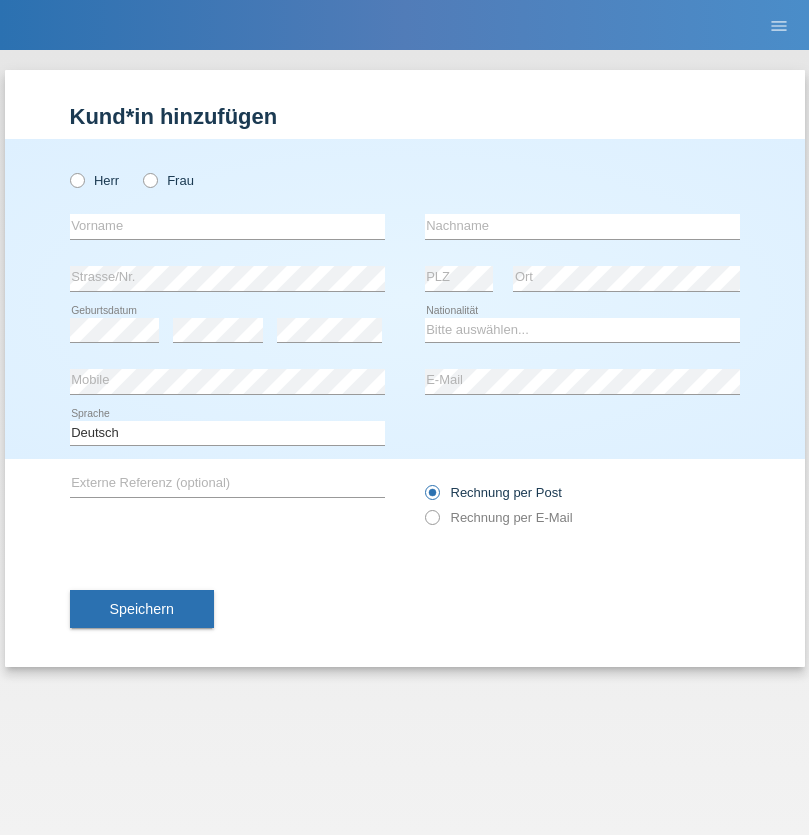 scroll, scrollTop: 0, scrollLeft: 0, axis: both 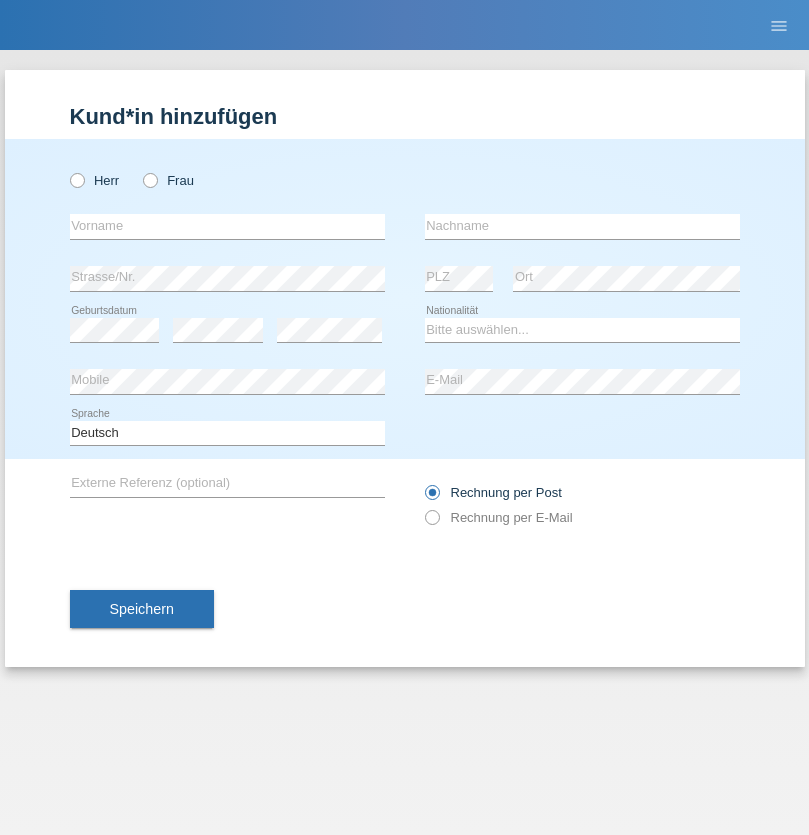 radio on "true" 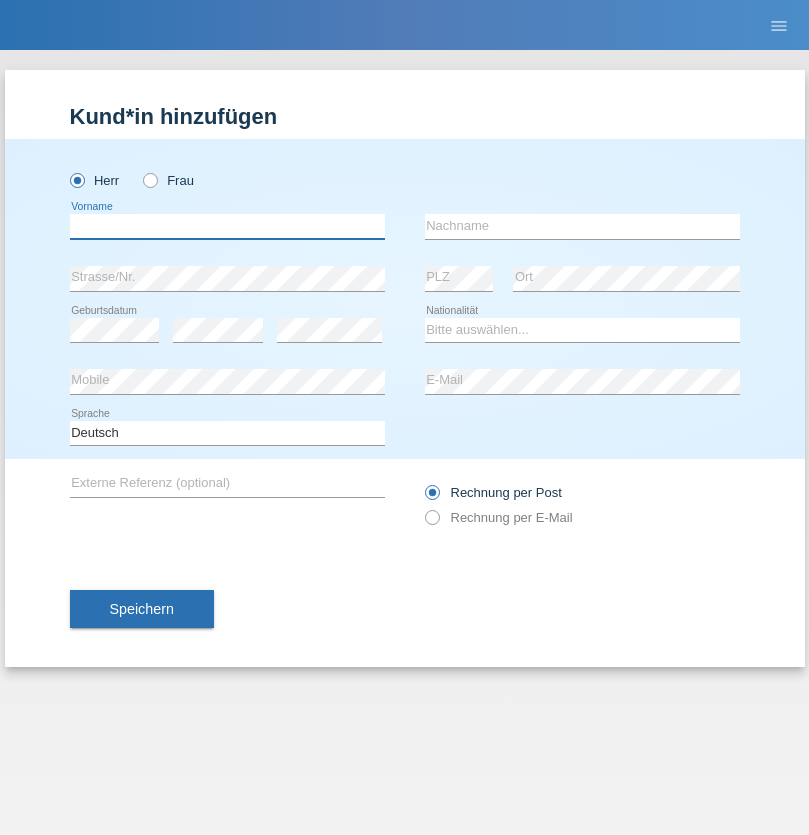 click at bounding box center (227, 226) 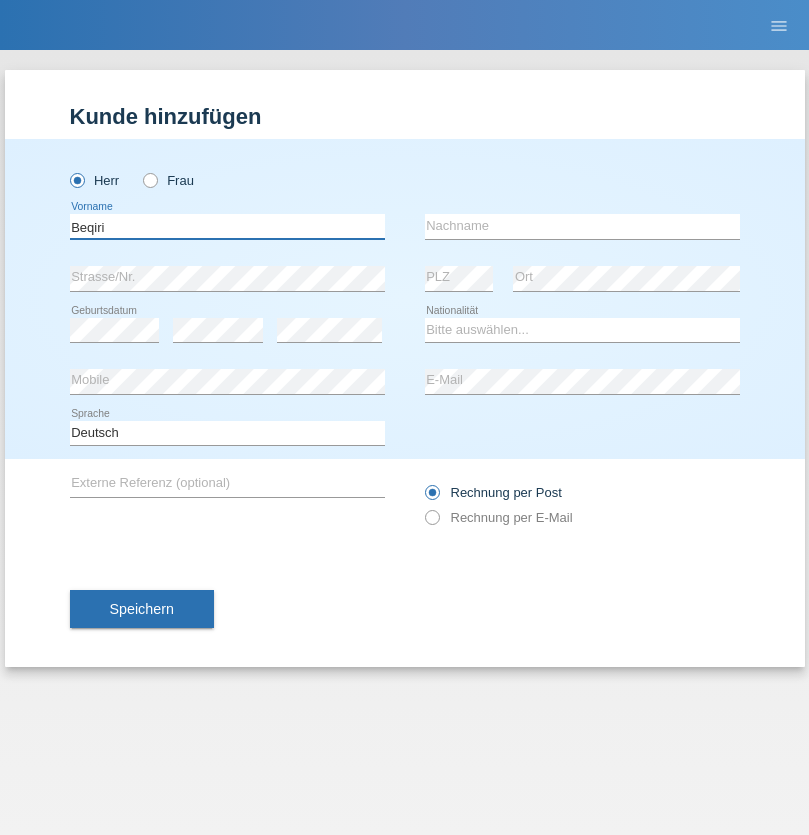 type on "Beqiri" 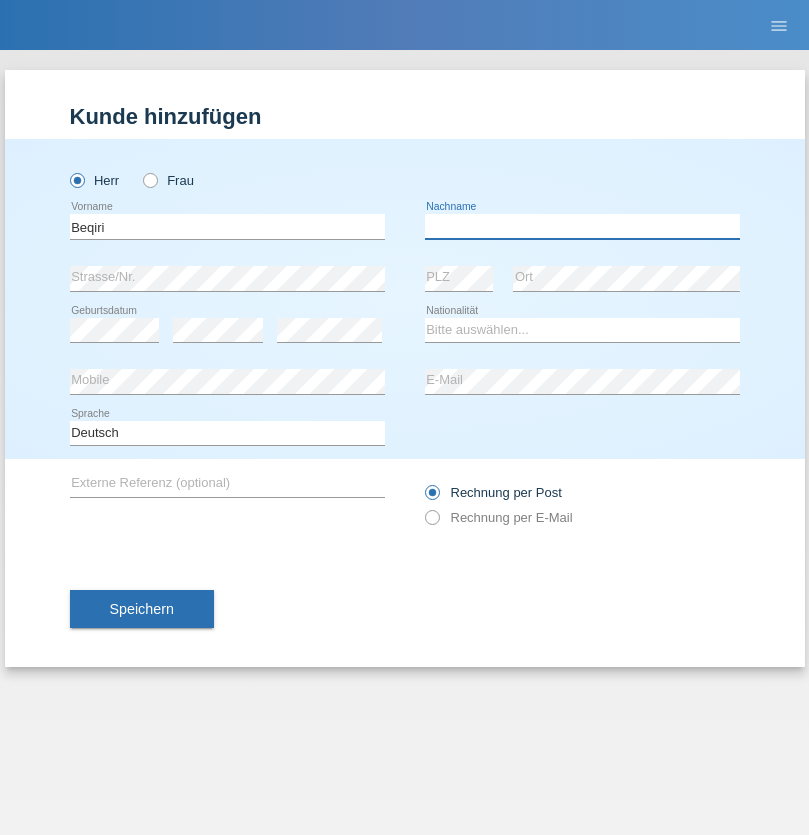 click at bounding box center (582, 226) 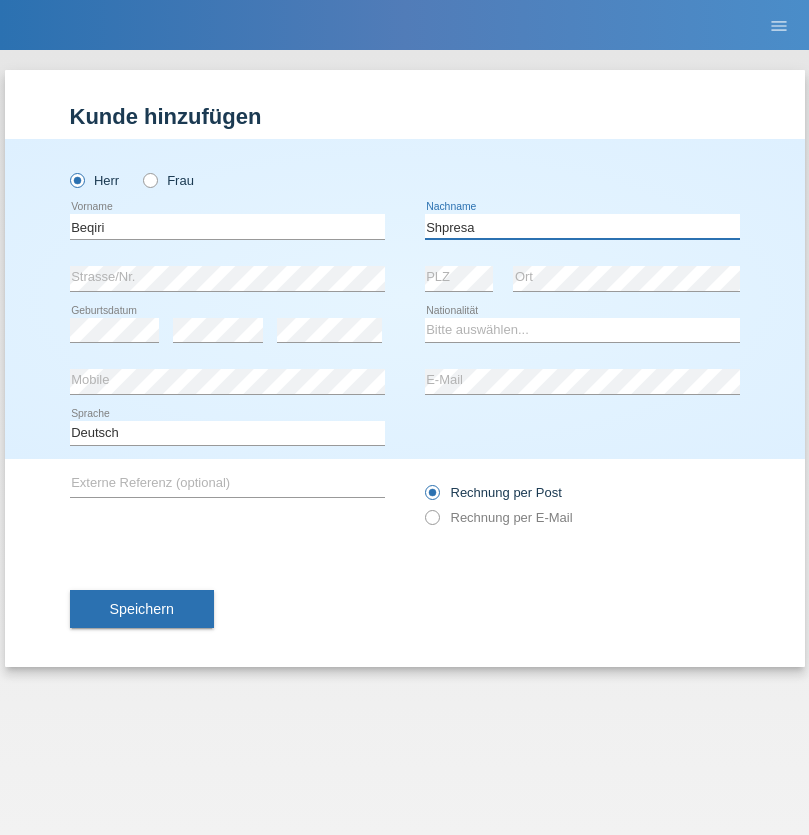 type on "Shpresa" 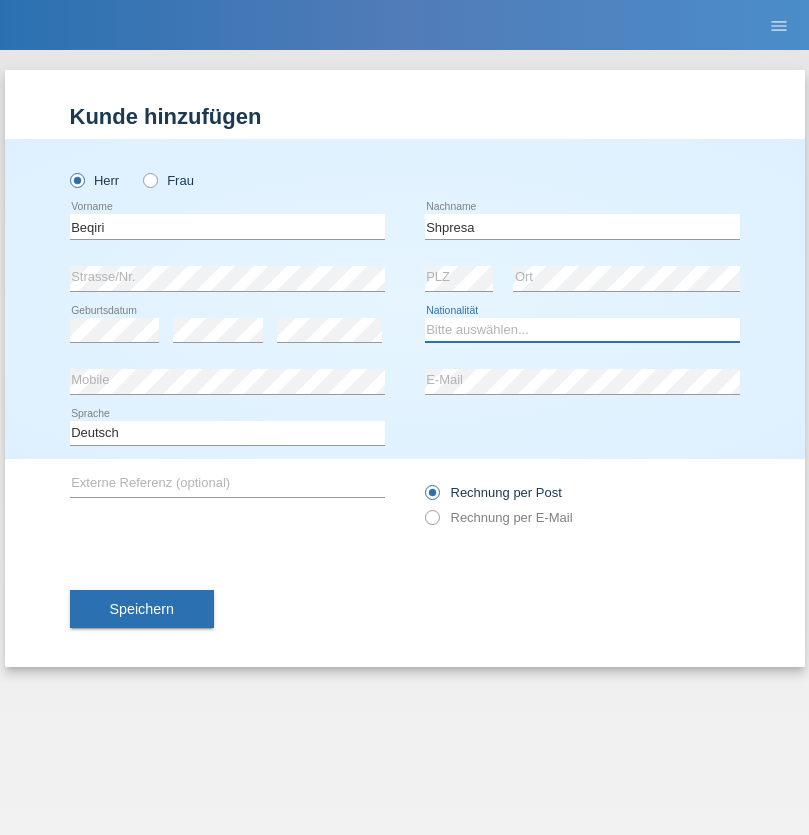select on "XK" 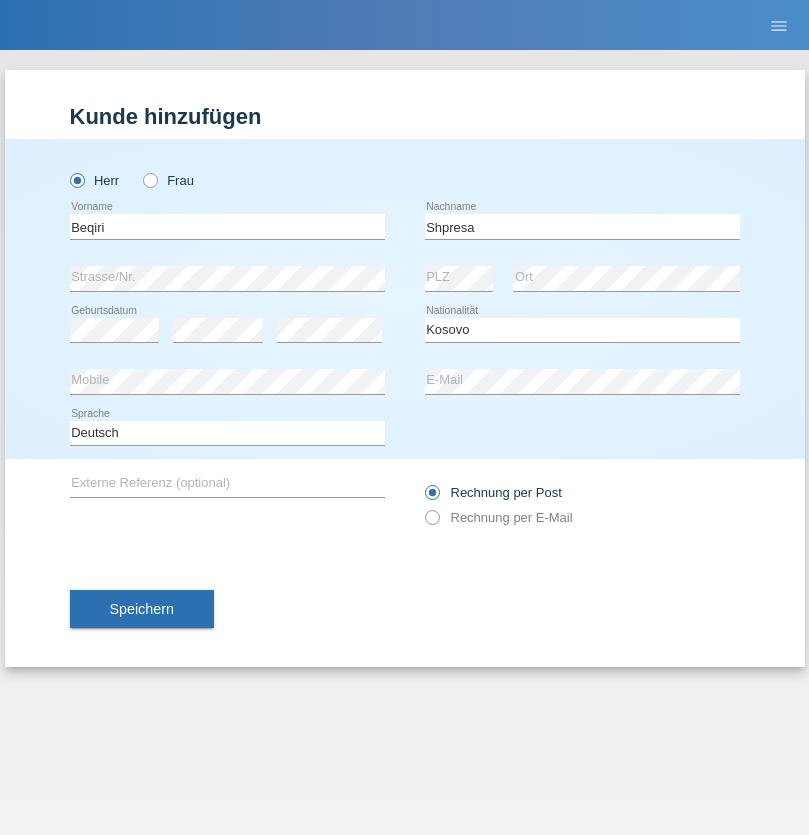 select on "C" 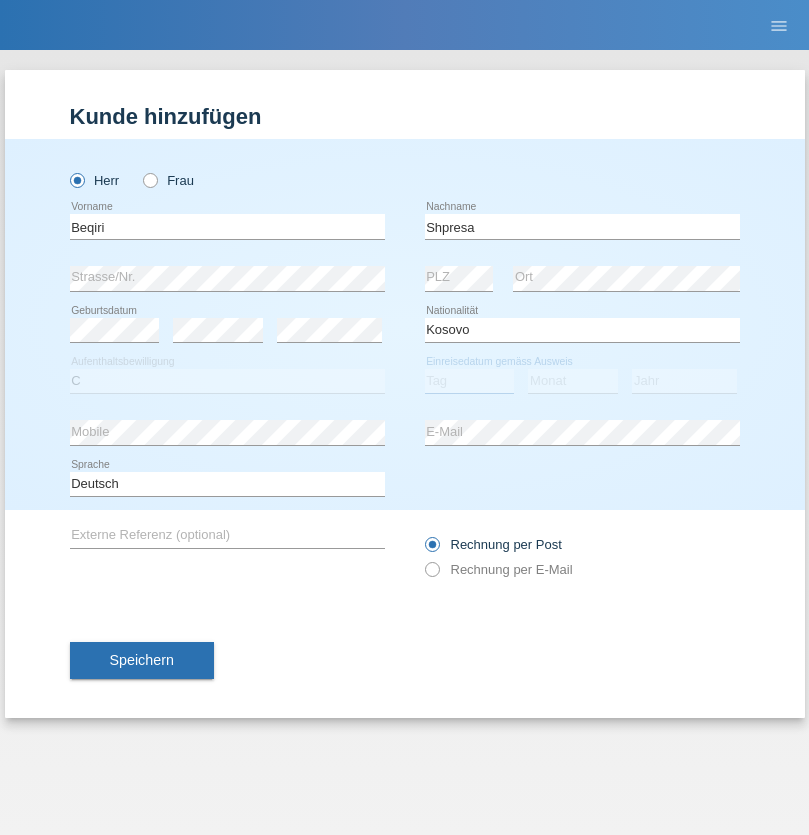 select on "08" 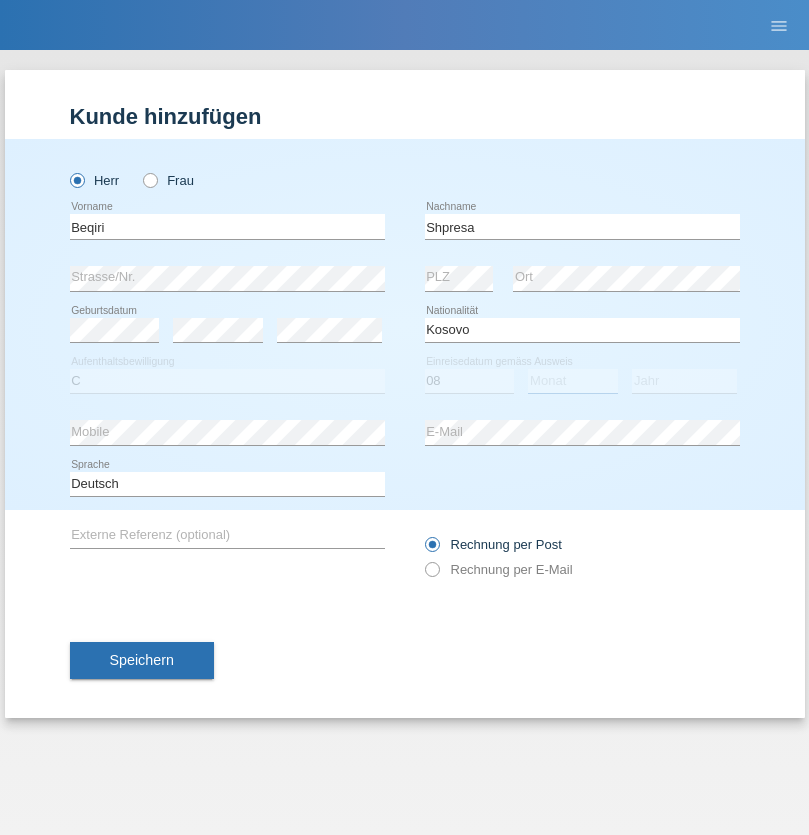 select on "02" 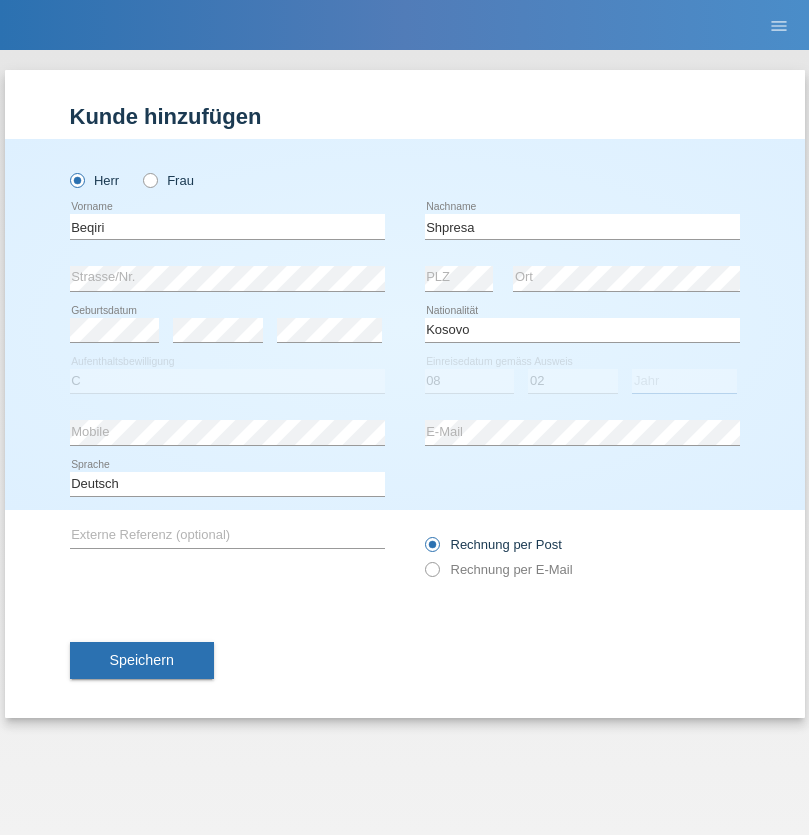 select on "1979" 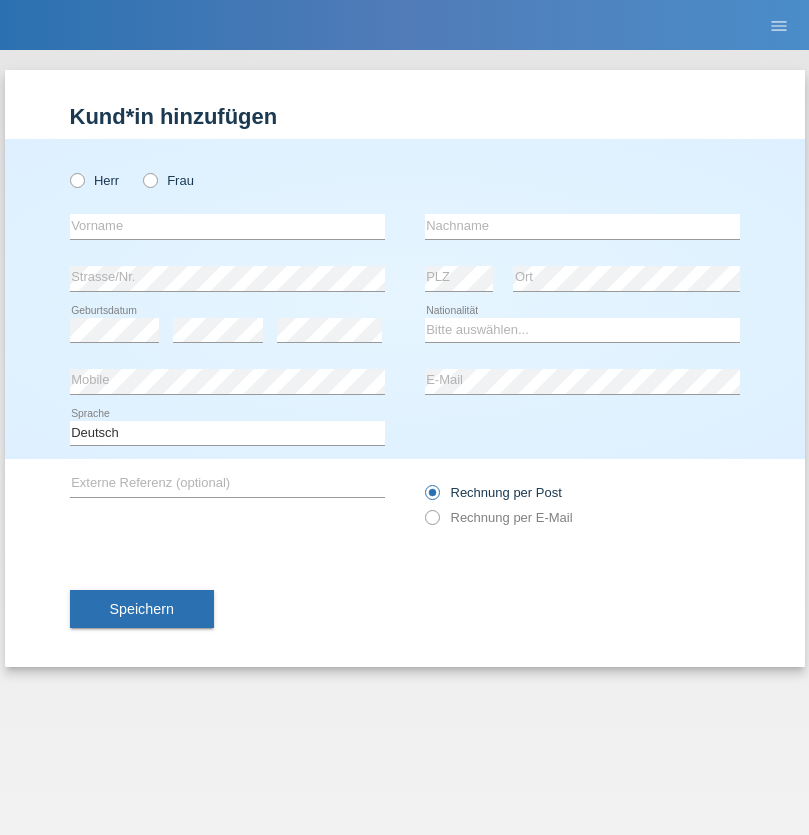 scroll, scrollTop: 0, scrollLeft: 0, axis: both 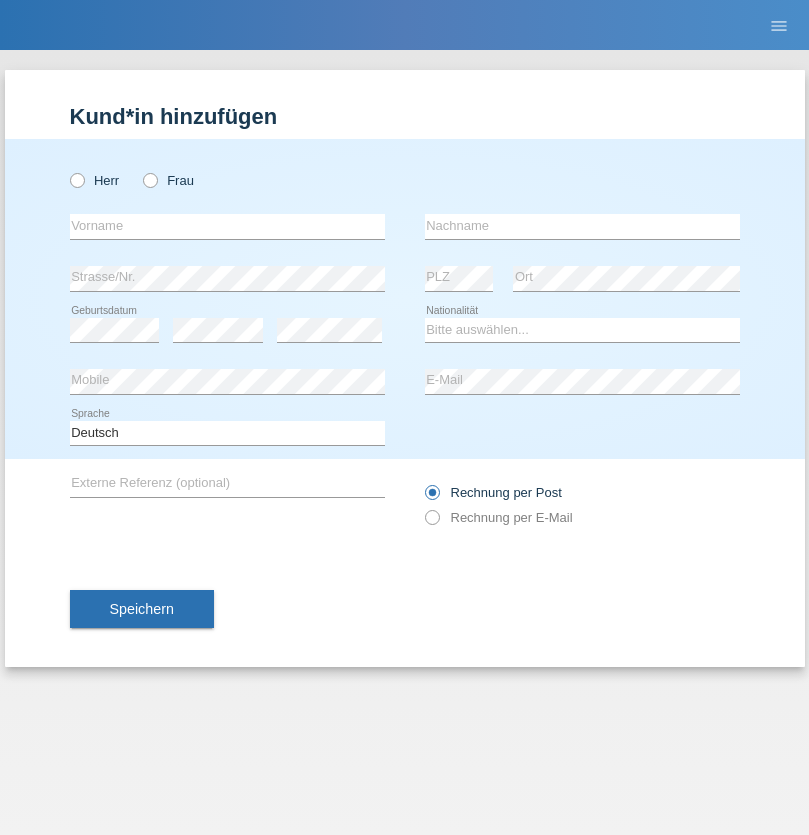 radio on "true" 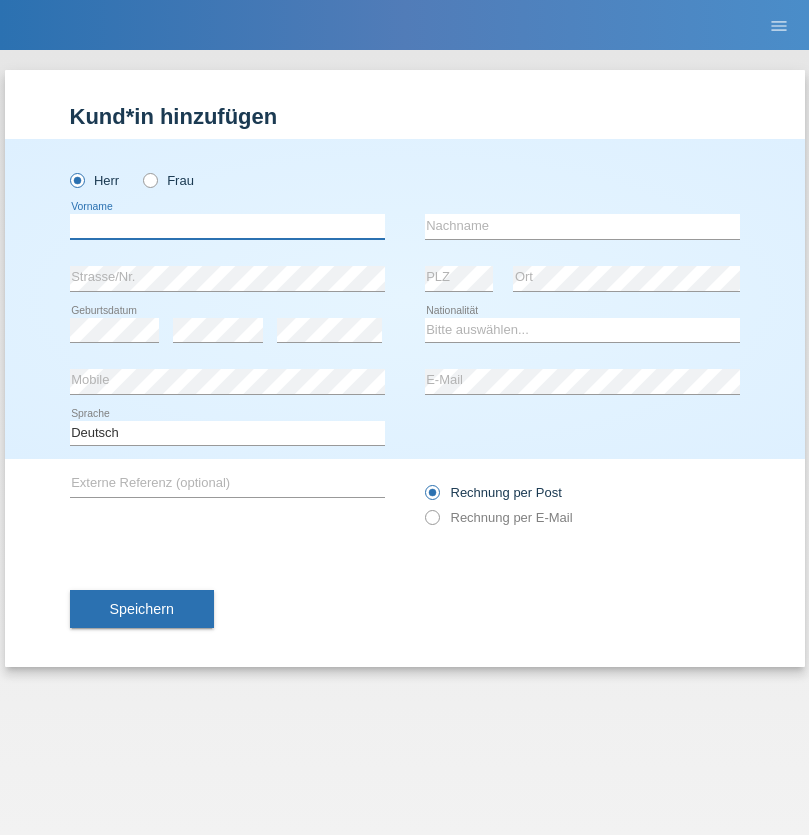 click at bounding box center [227, 226] 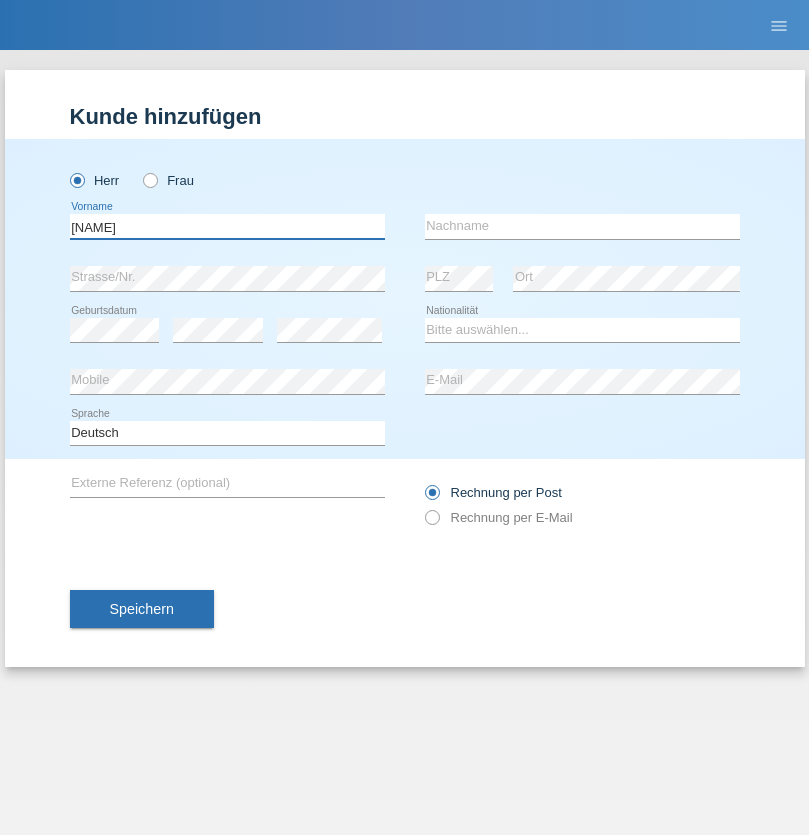 type on "[NAME]" 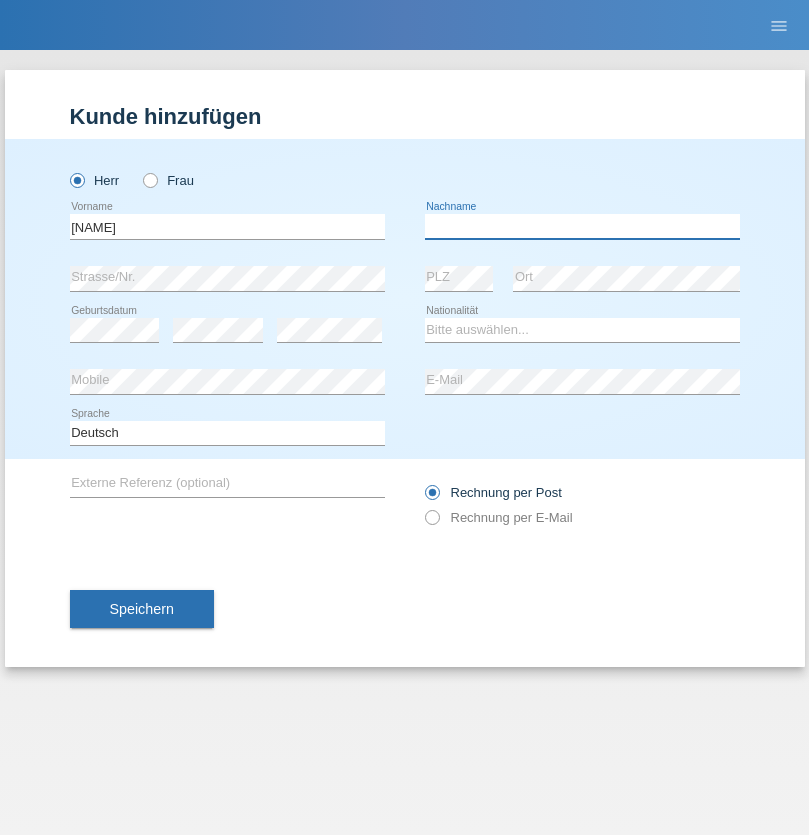 click at bounding box center (582, 226) 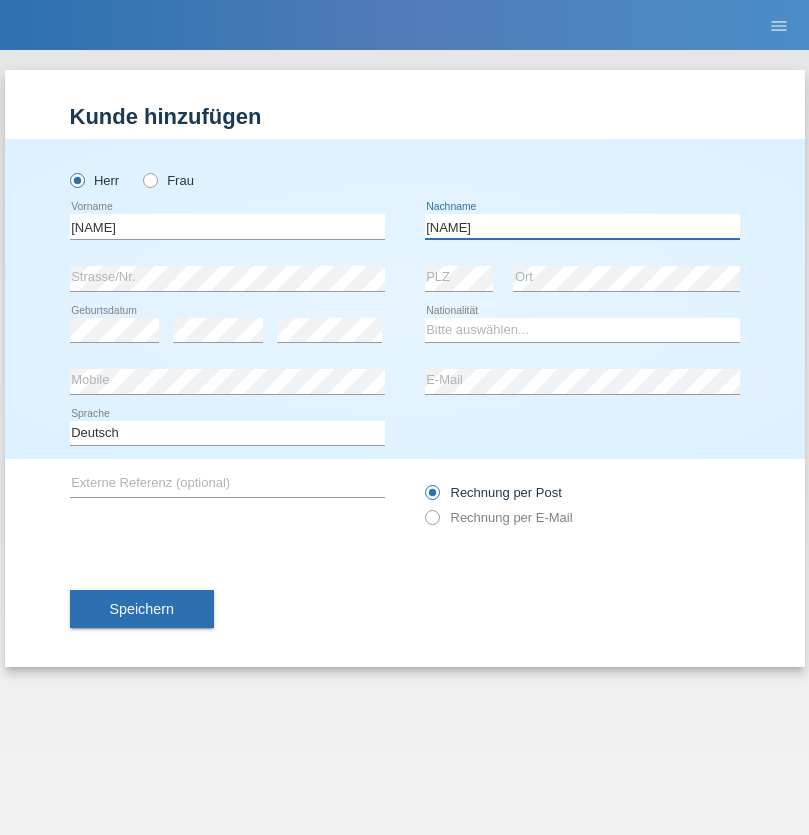 type on "[NAME]" 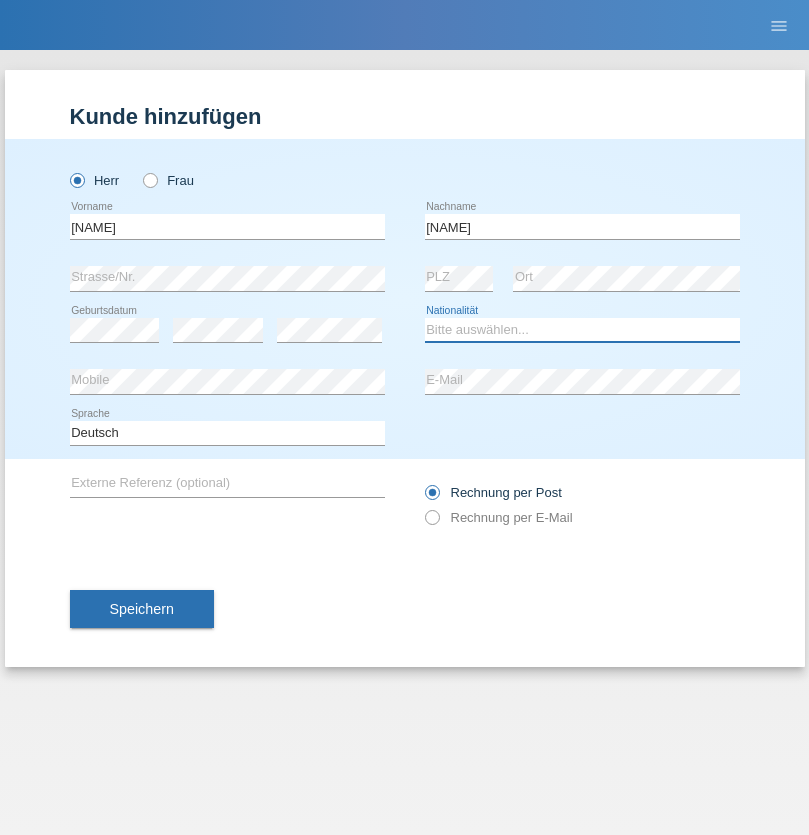 select on "CH" 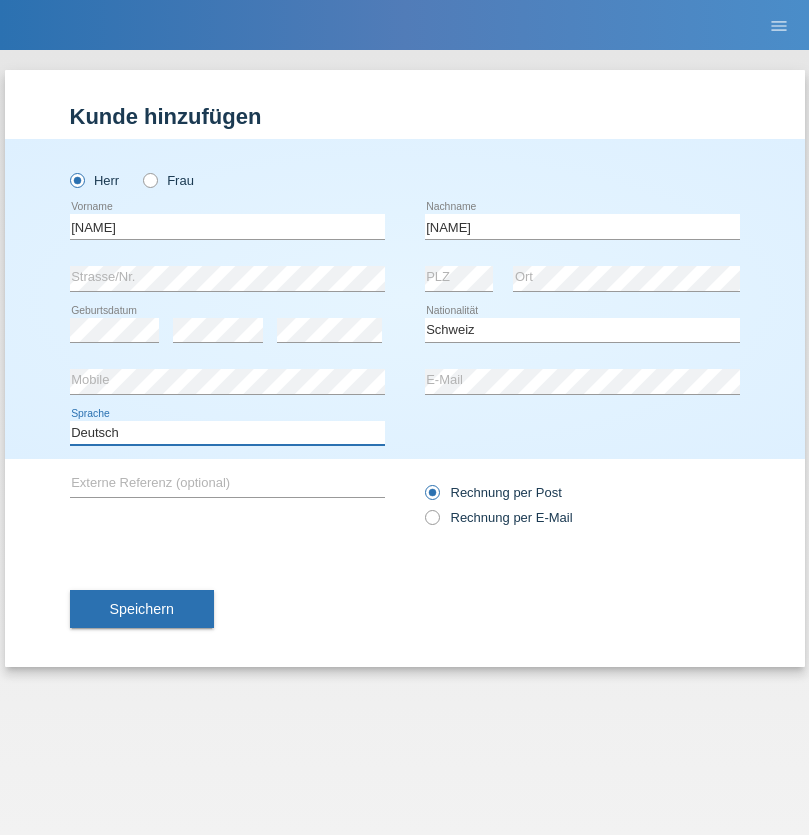 select on "en" 